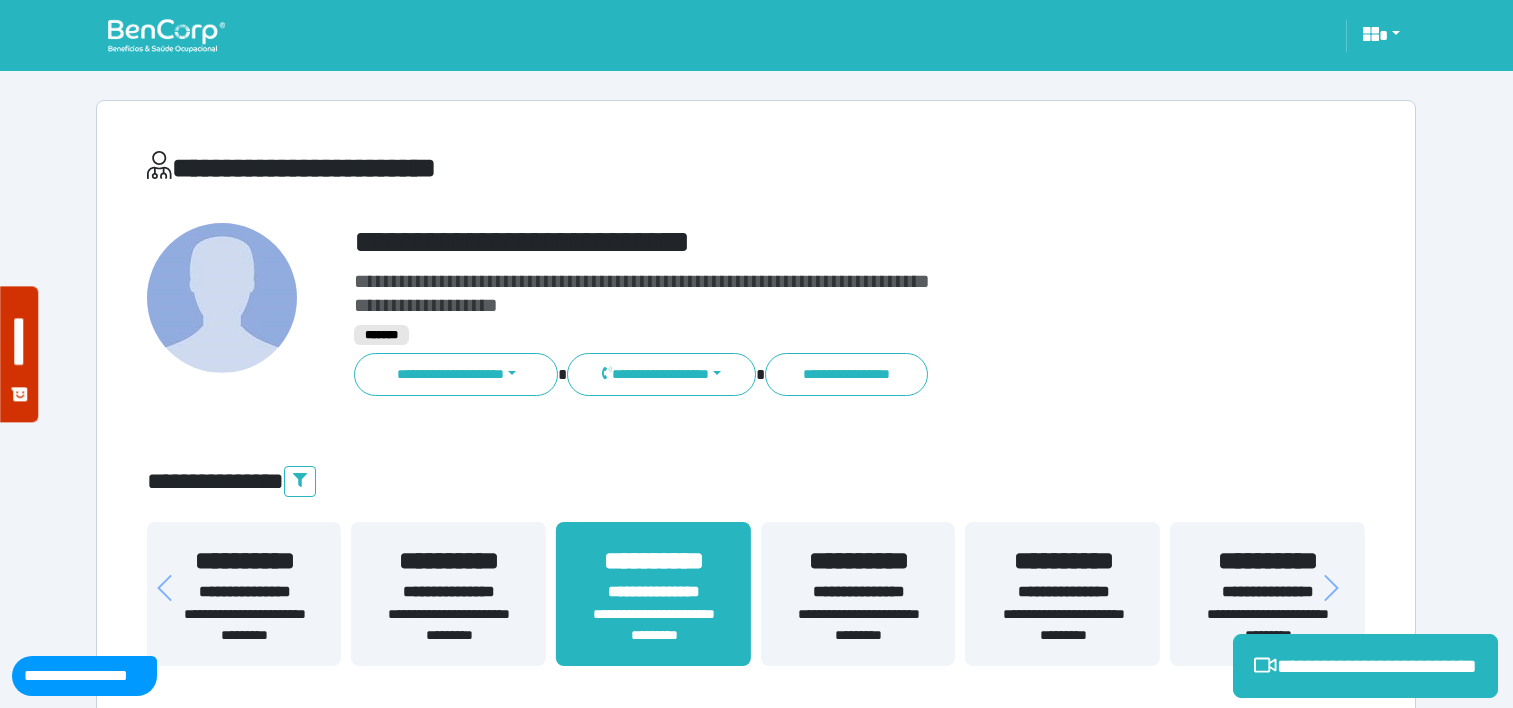 scroll, scrollTop: 0, scrollLeft: 0, axis: both 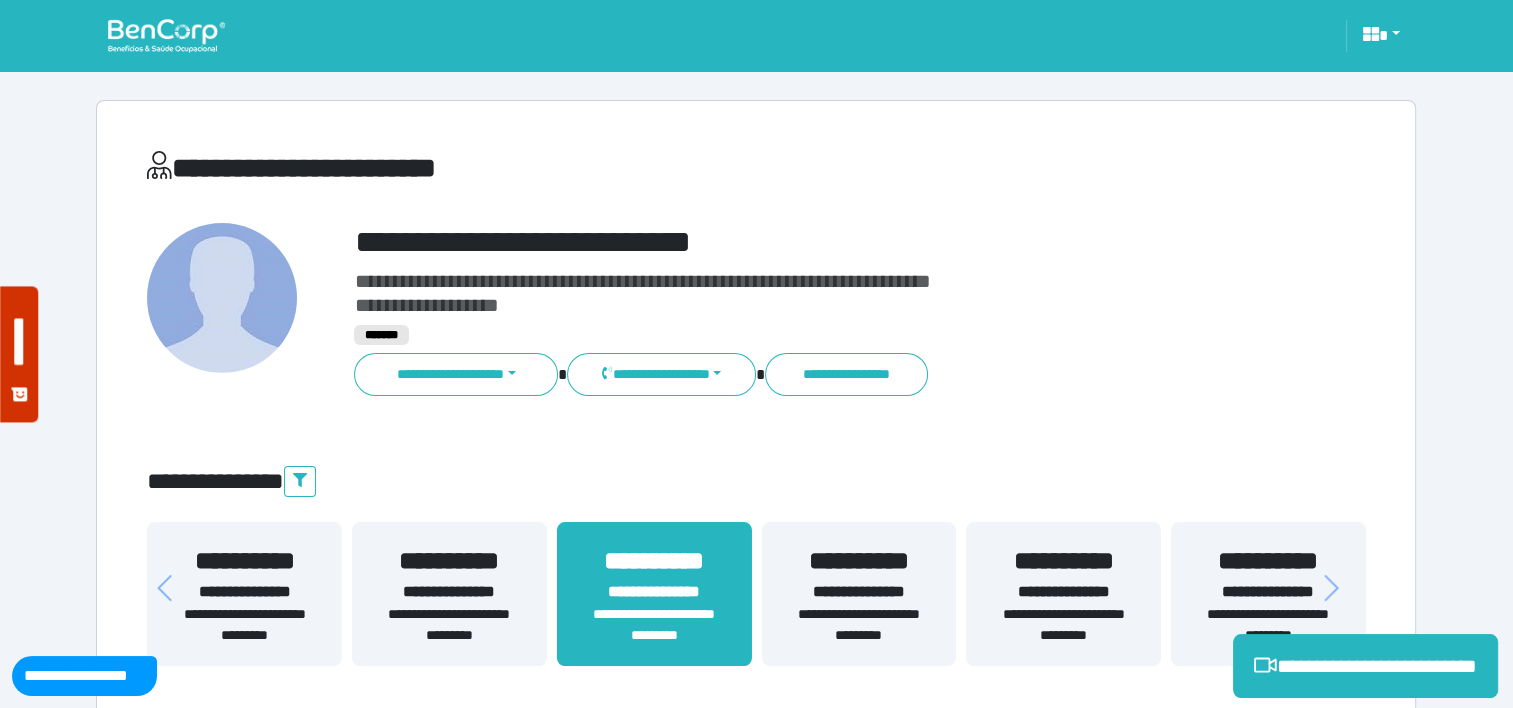 click at bounding box center (166, 35) 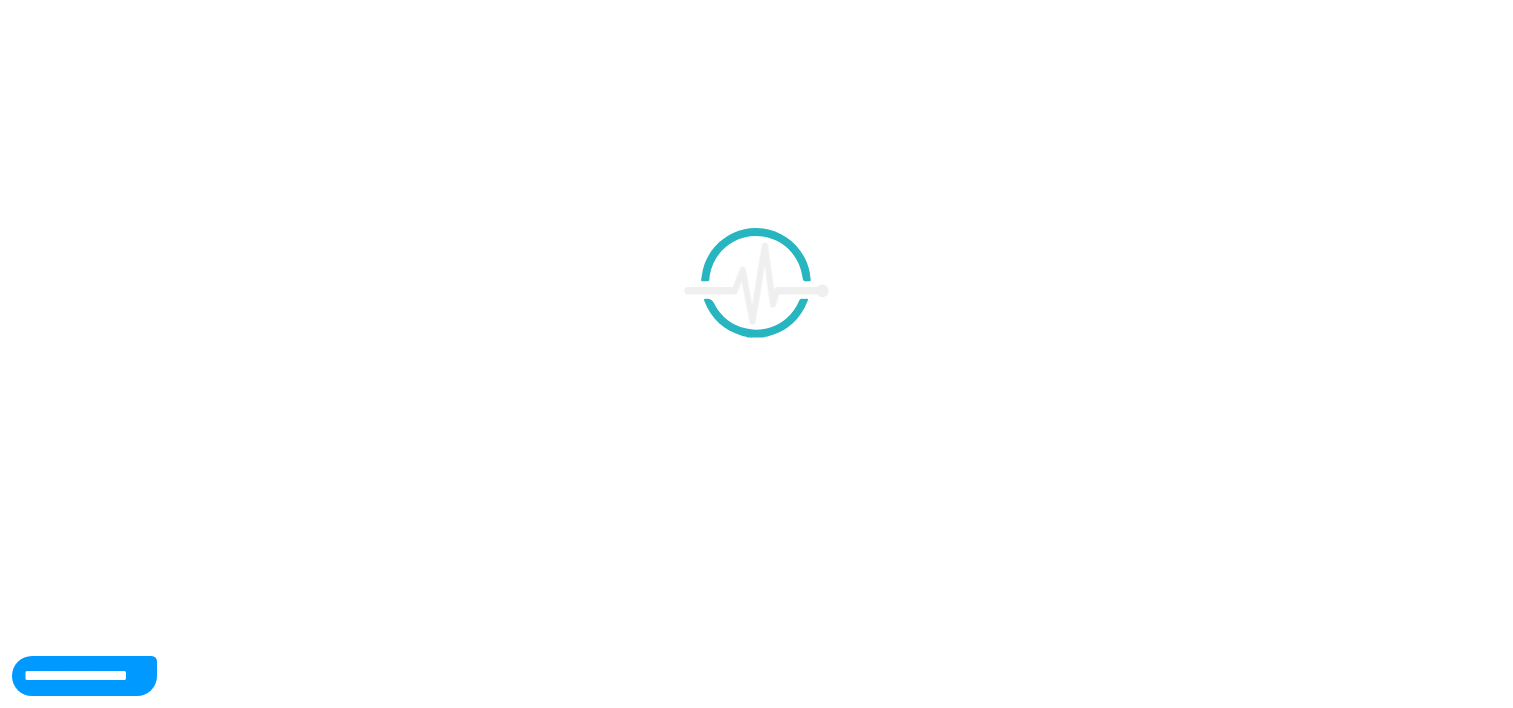 scroll, scrollTop: 0, scrollLeft: 0, axis: both 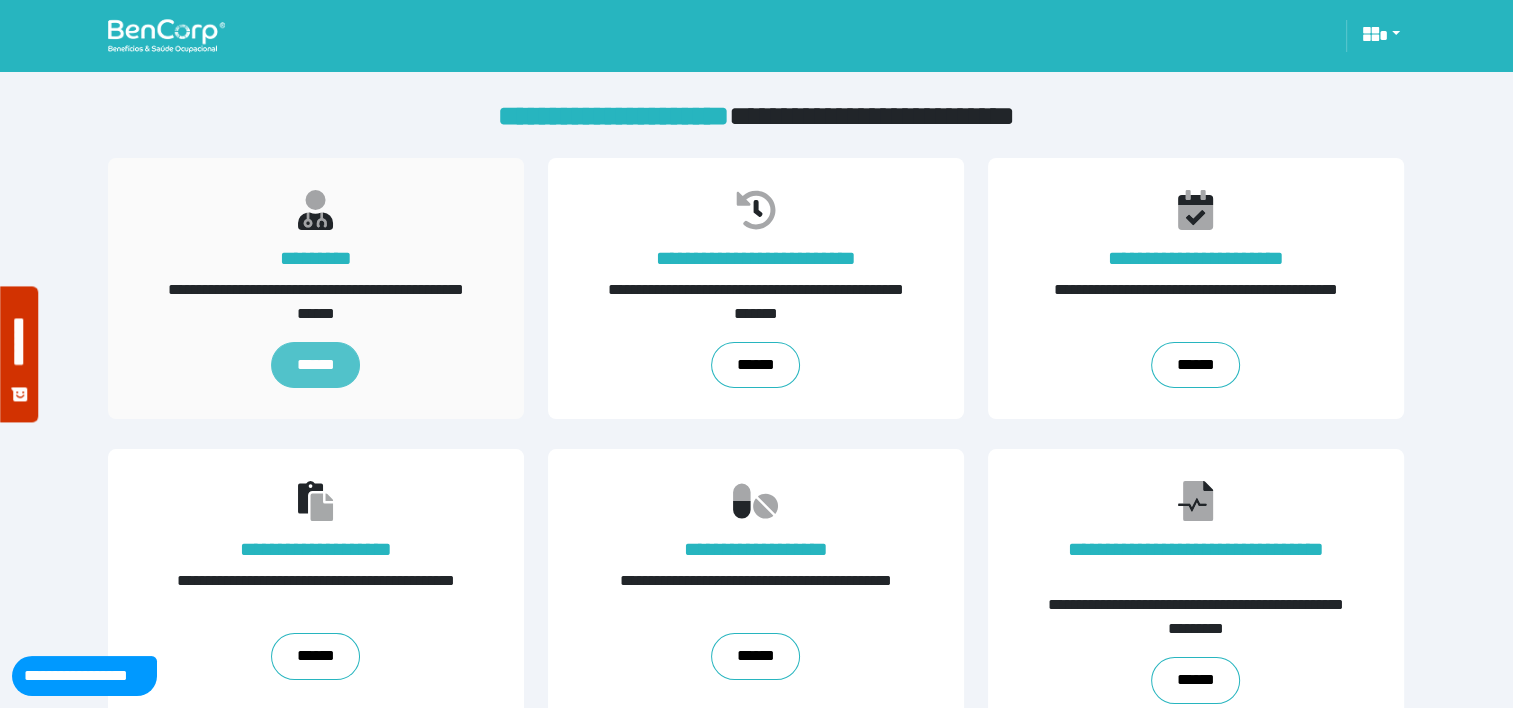 click on "******" at bounding box center [316, 365] 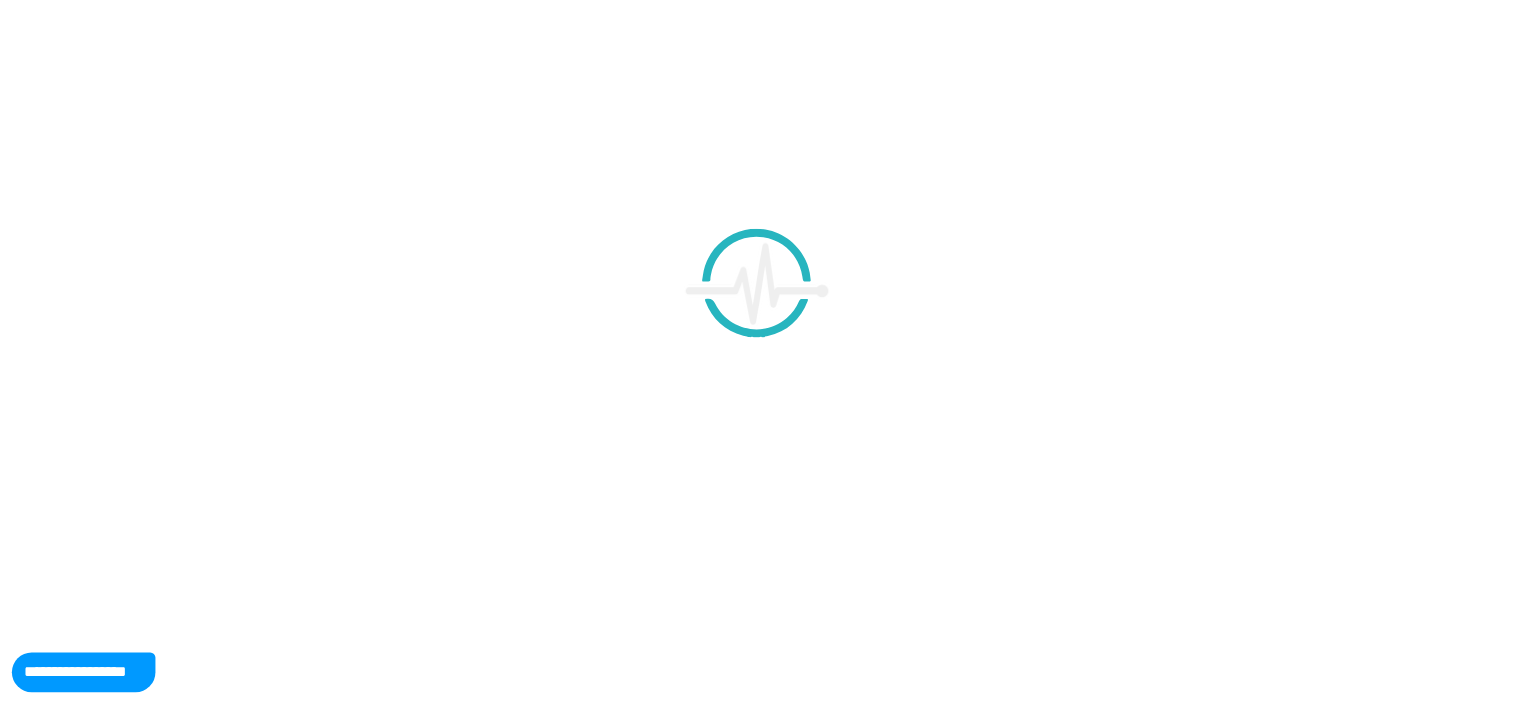 scroll, scrollTop: 0, scrollLeft: 0, axis: both 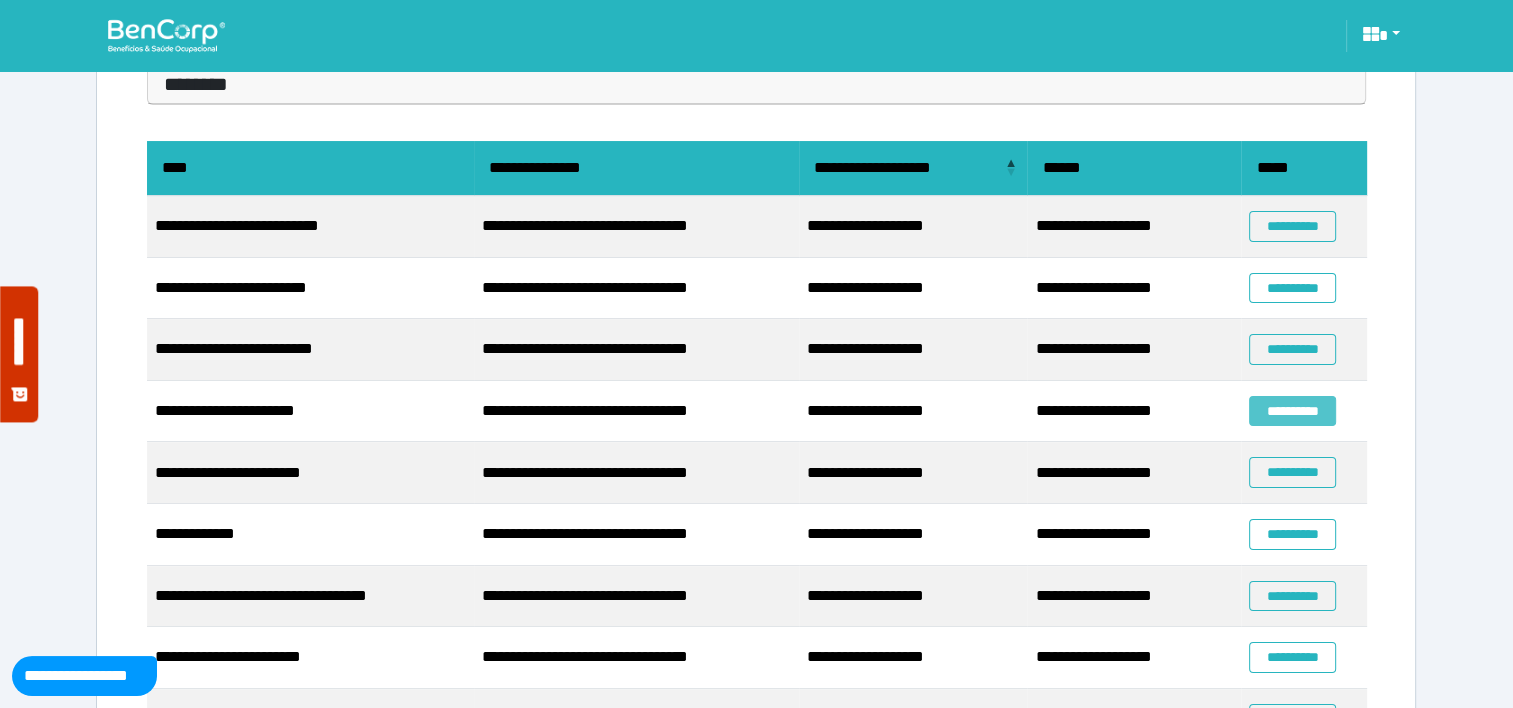 click on "**********" at bounding box center [1292, 411] 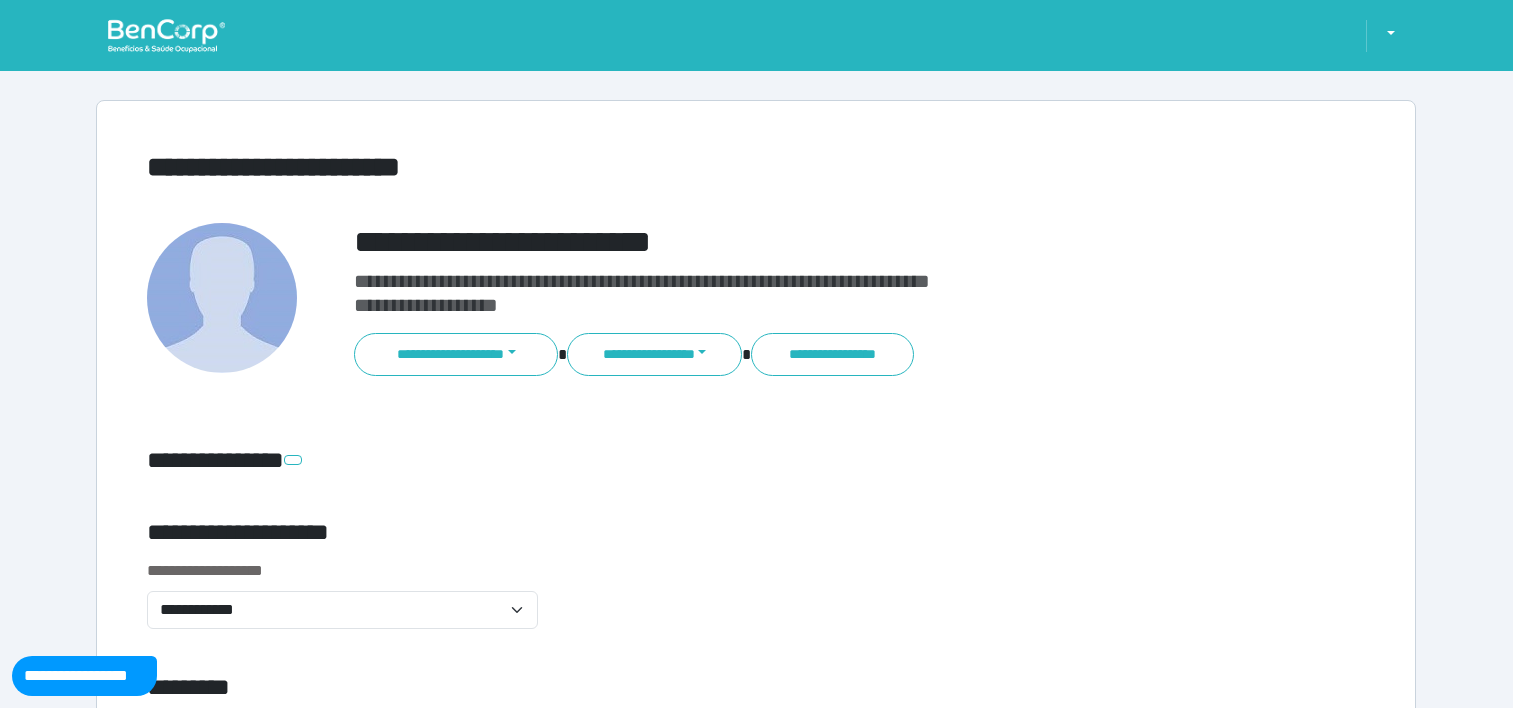 scroll, scrollTop: 0, scrollLeft: 0, axis: both 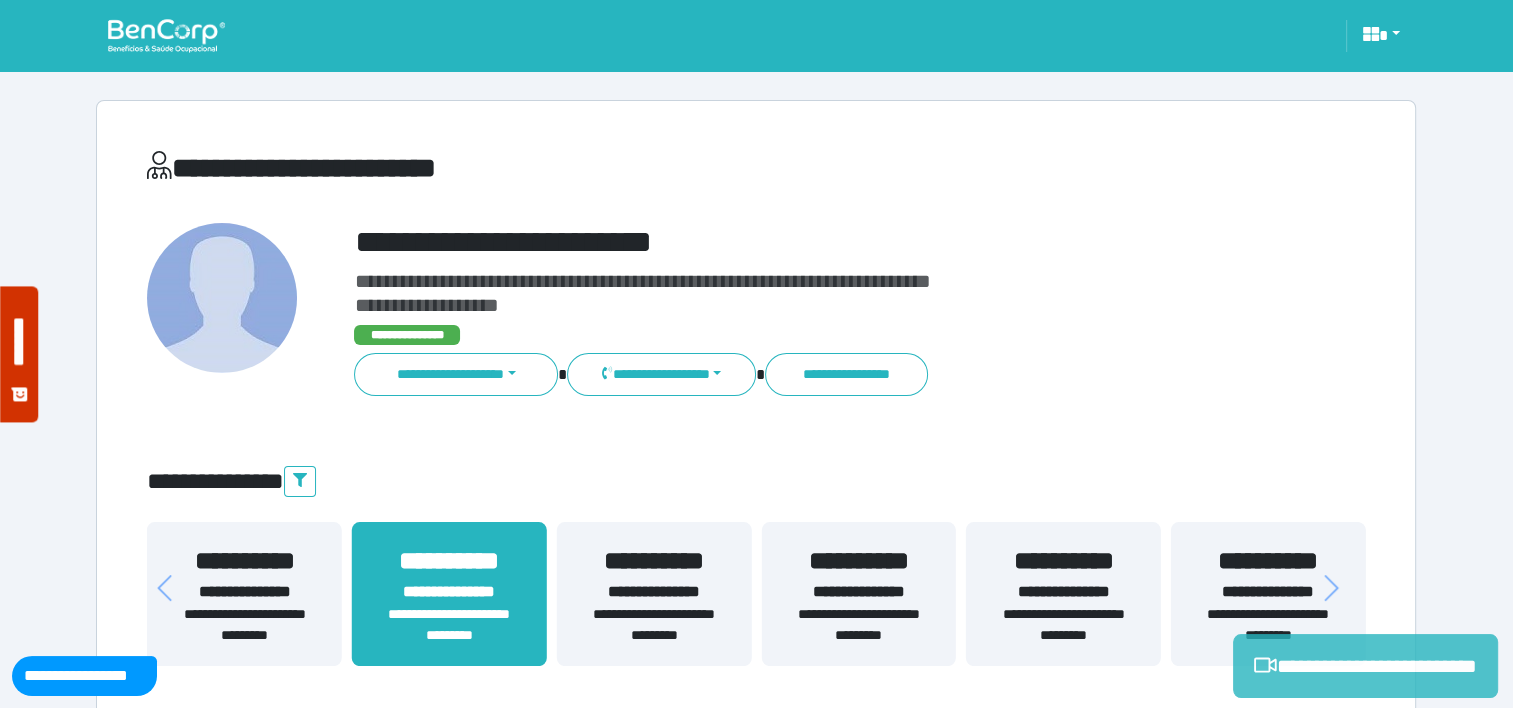 click on "**********" at bounding box center [1365, 666] 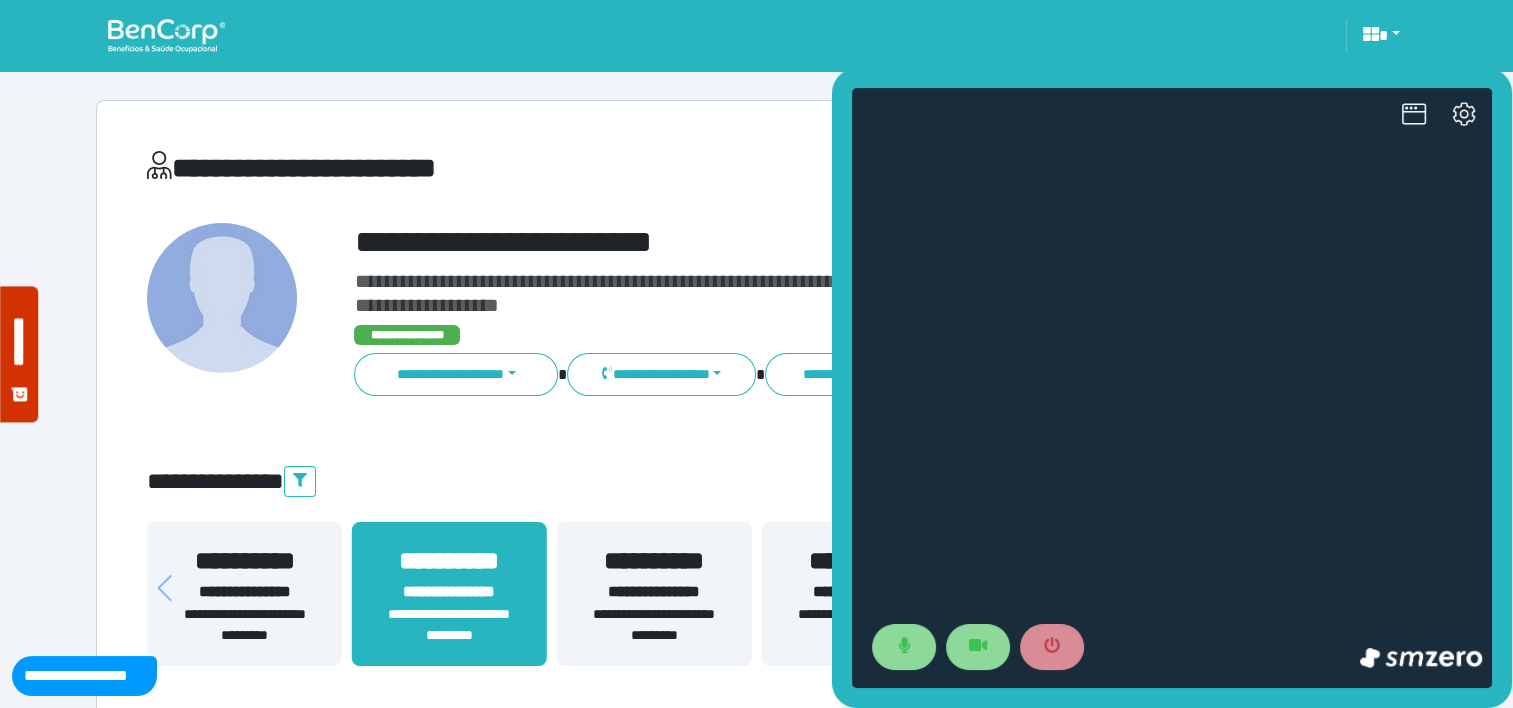 scroll, scrollTop: 0, scrollLeft: 0, axis: both 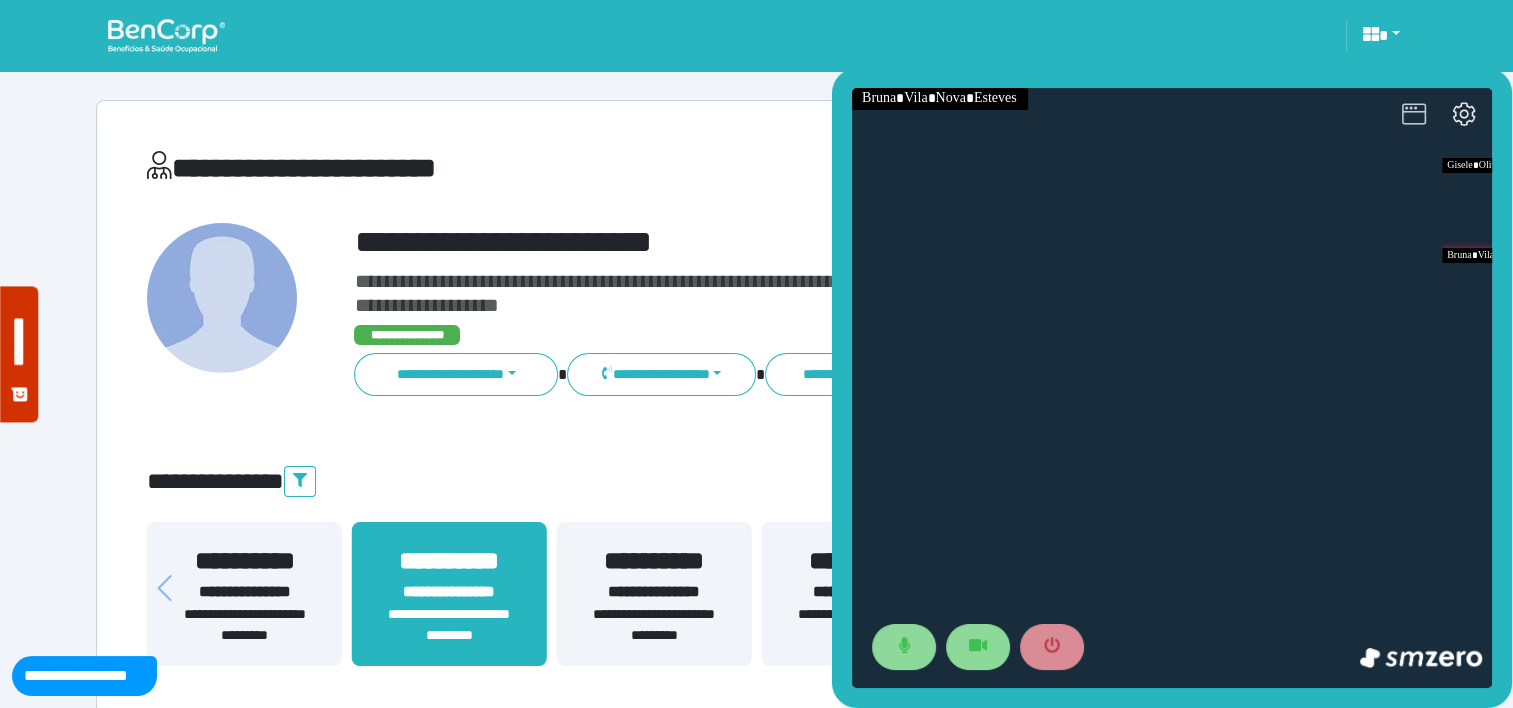 click 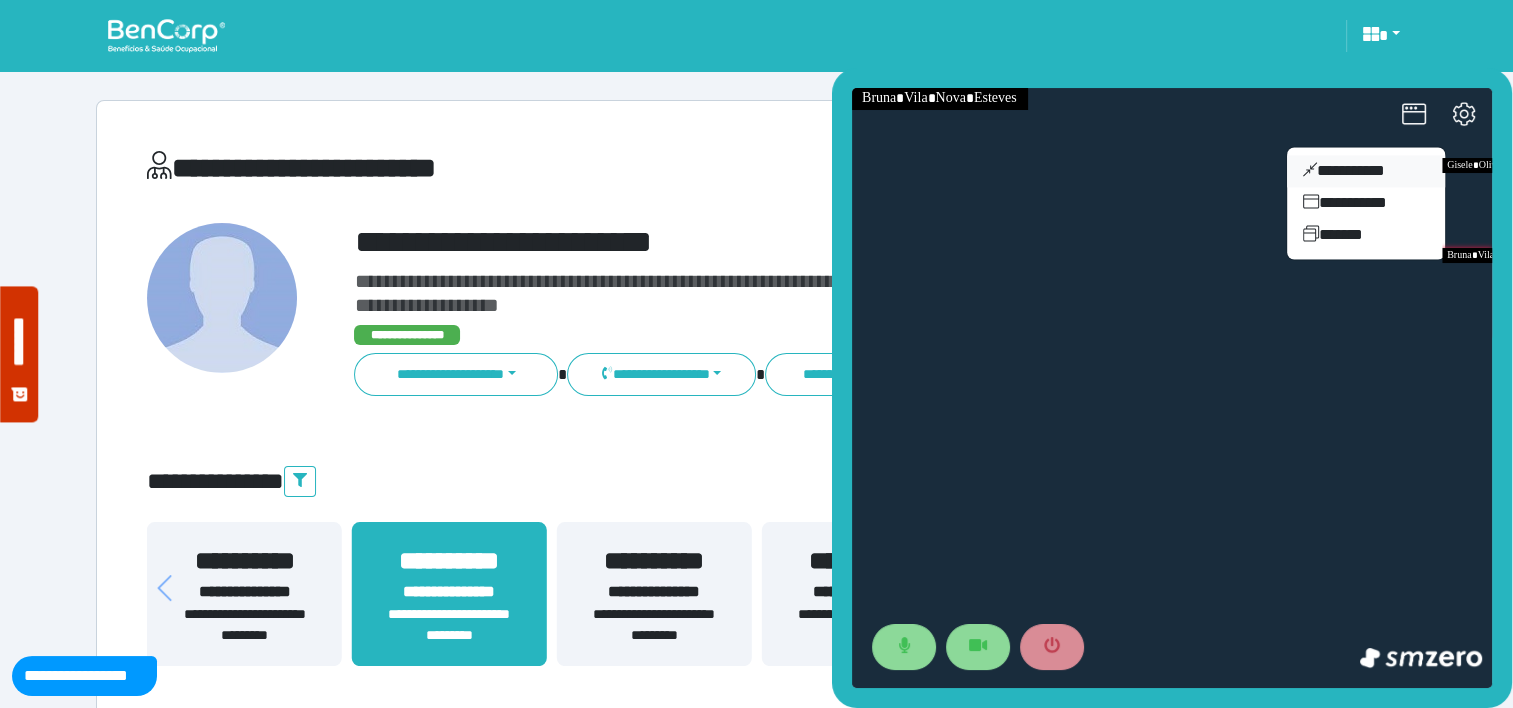 click on "**********" at bounding box center (1366, 171) 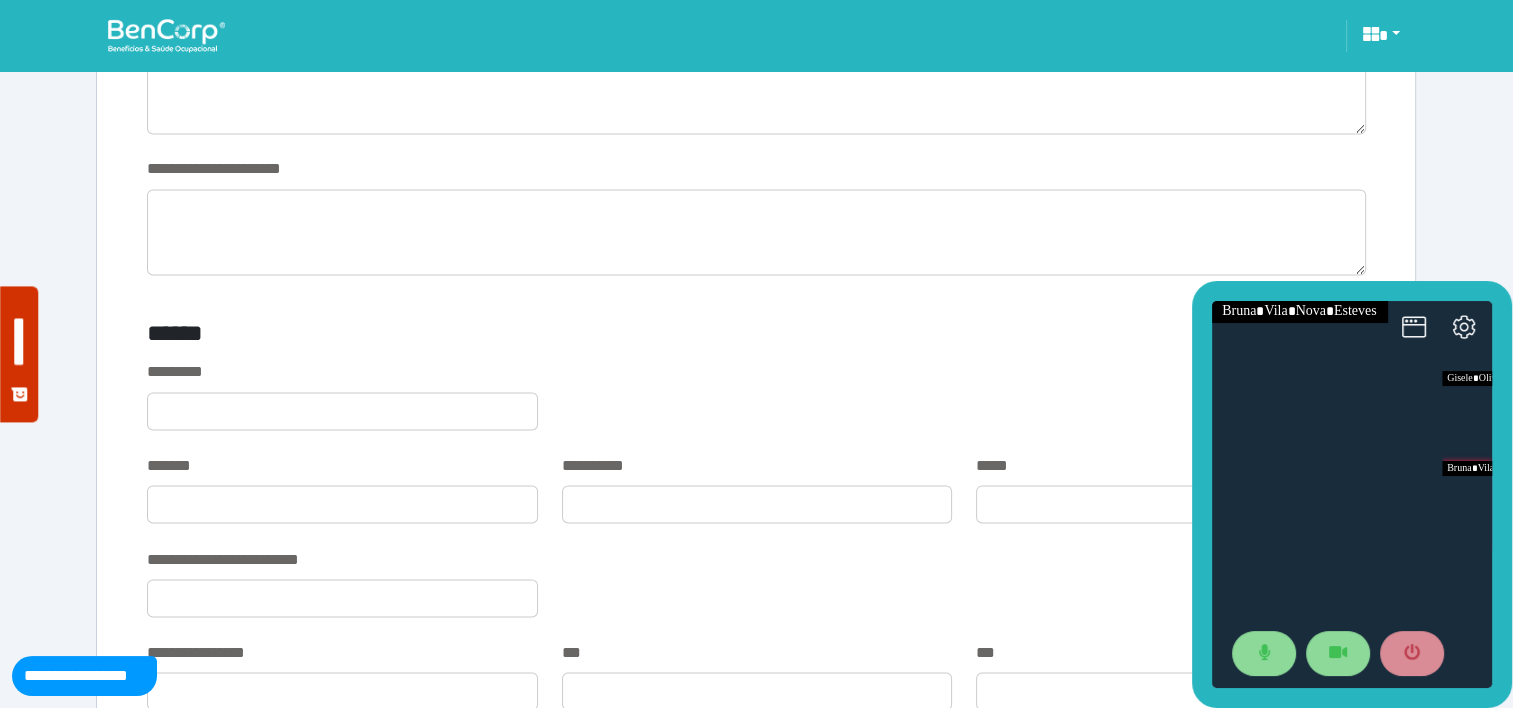 scroll, scrollTop: 3403, scrollLeft: 0, axis: vertical 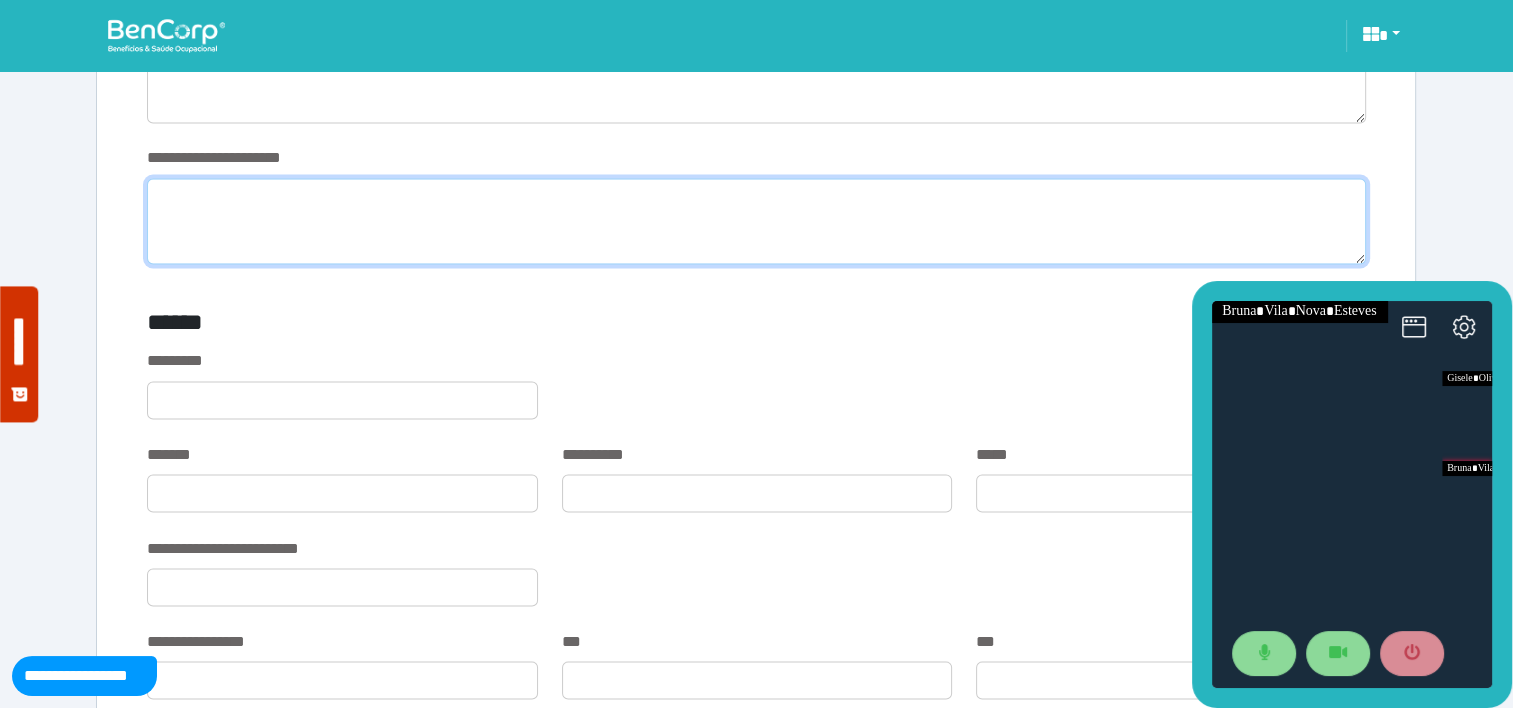 click at bounding box center (756, 221) 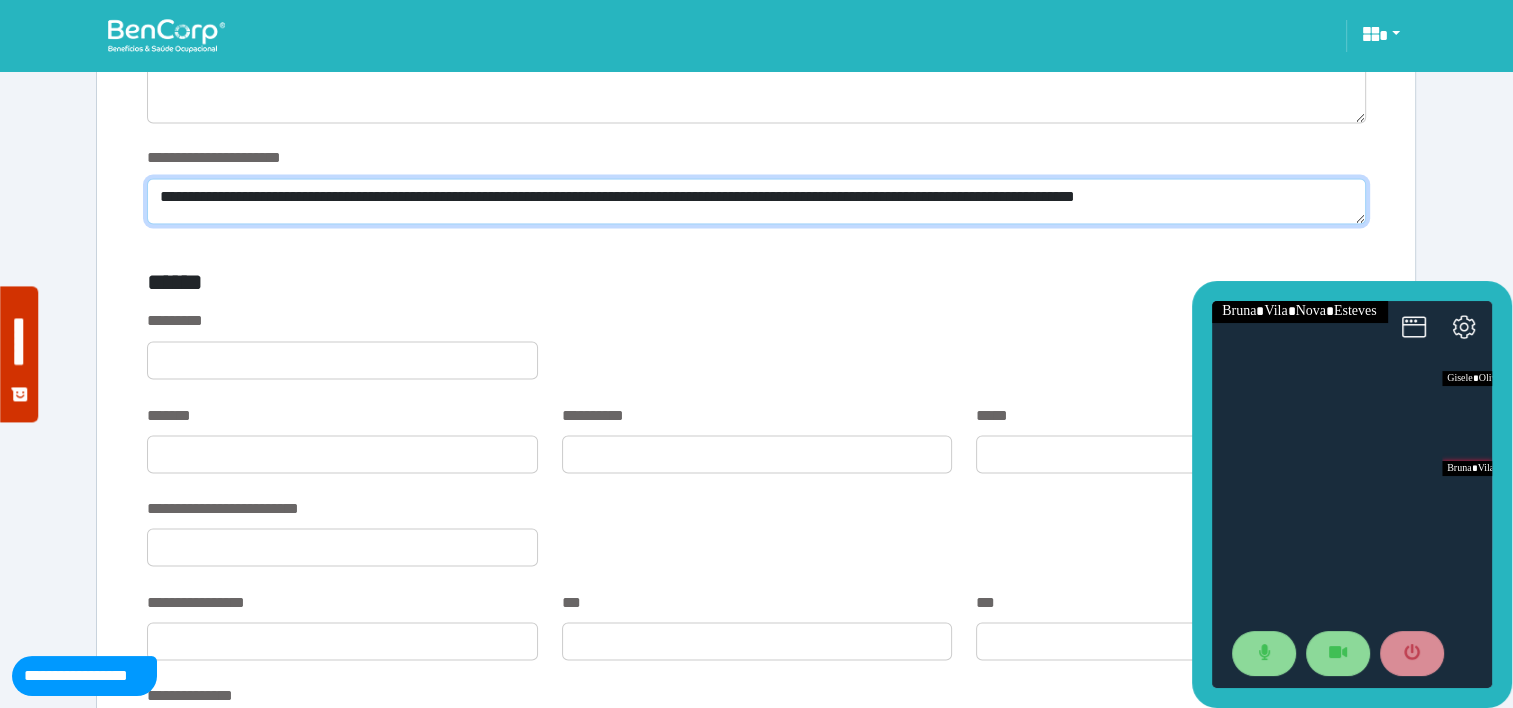 click on "**********" at bounding box center [756, 201] 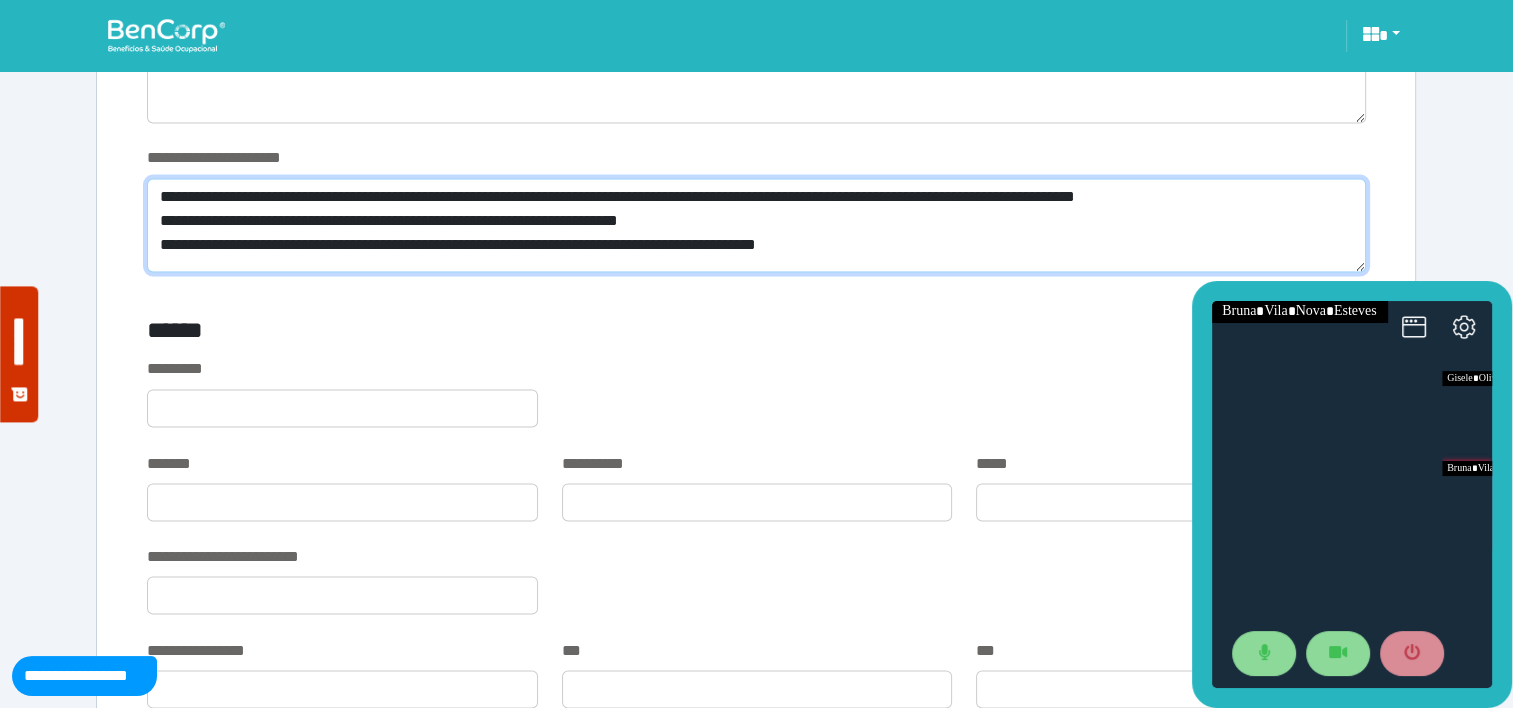 scroll, scrollTop: 0, scrollLeft: 0, axis: both 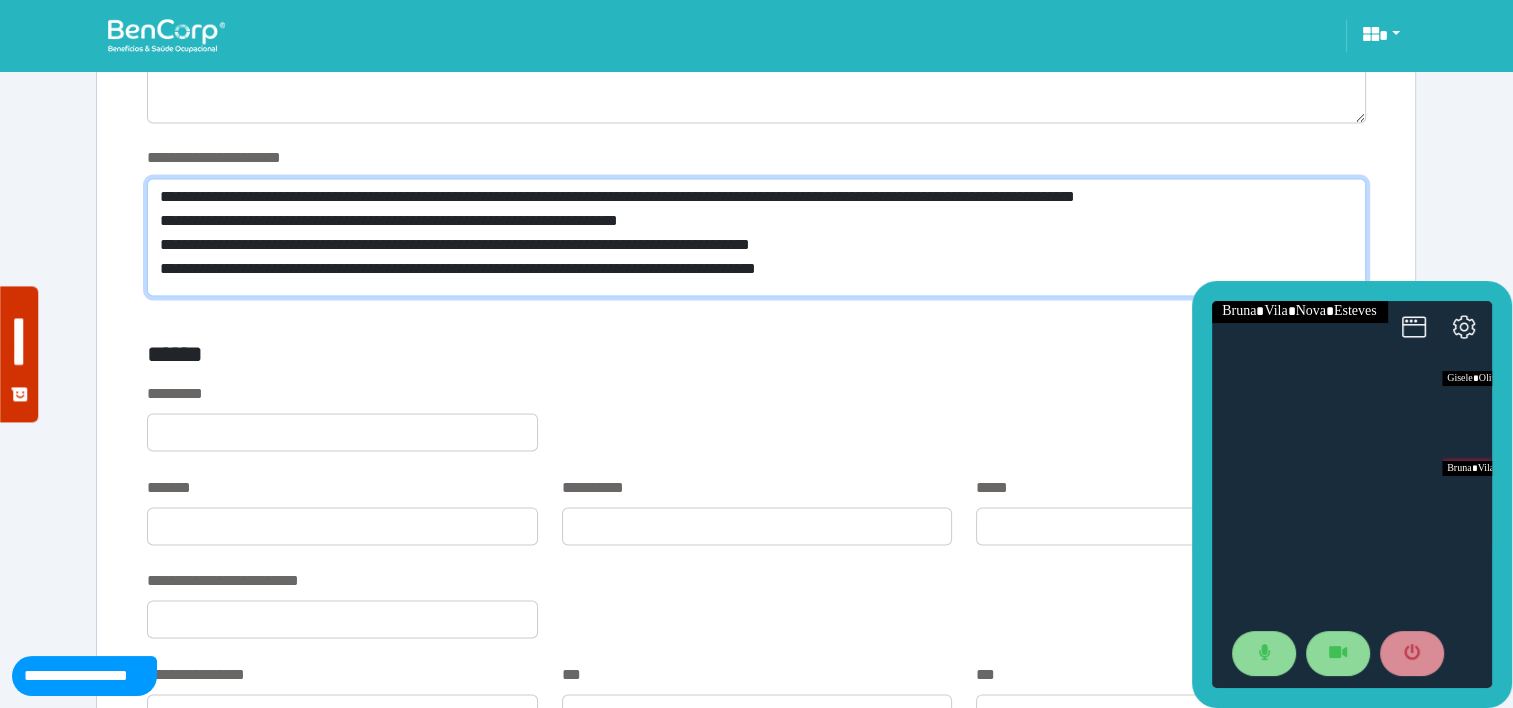 click on "**********" at bounding box center (756, 237) 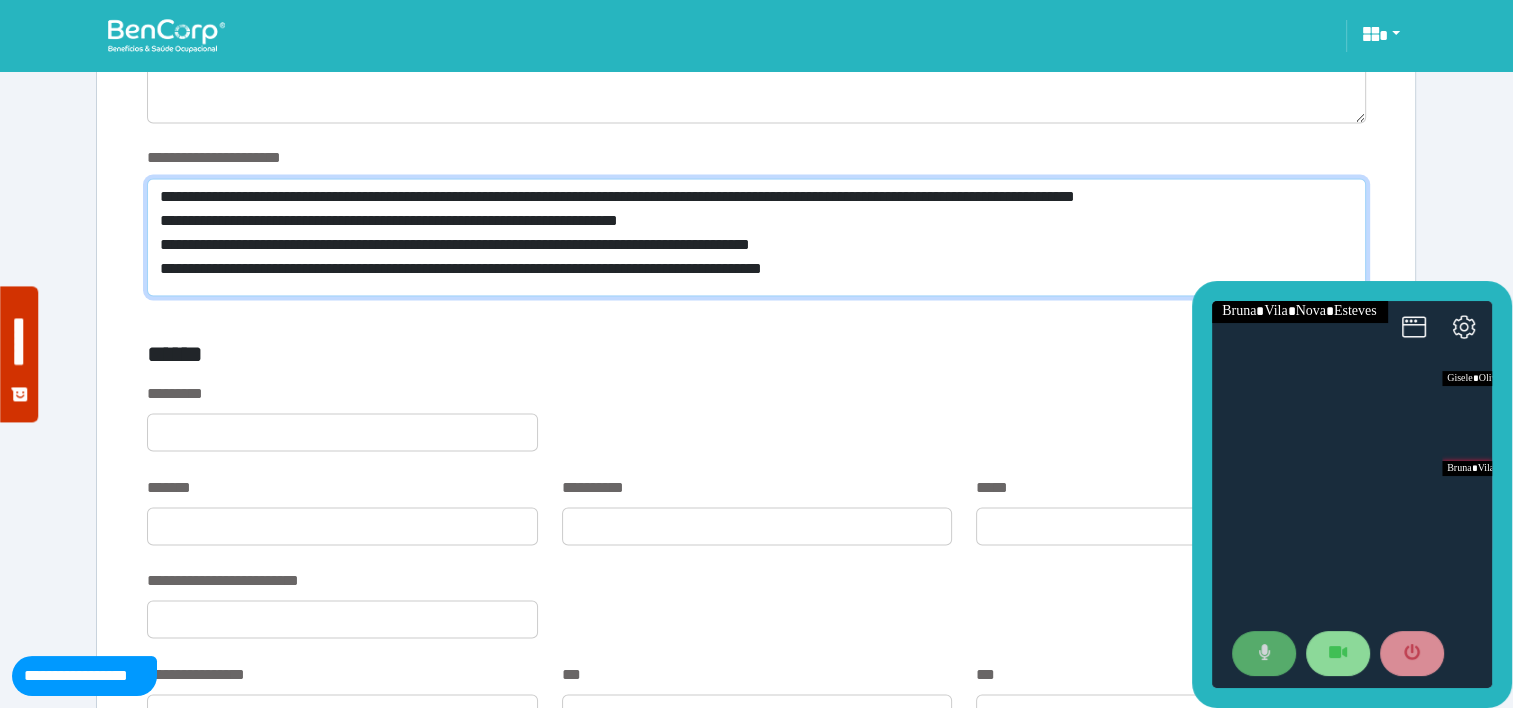 type on "**********" 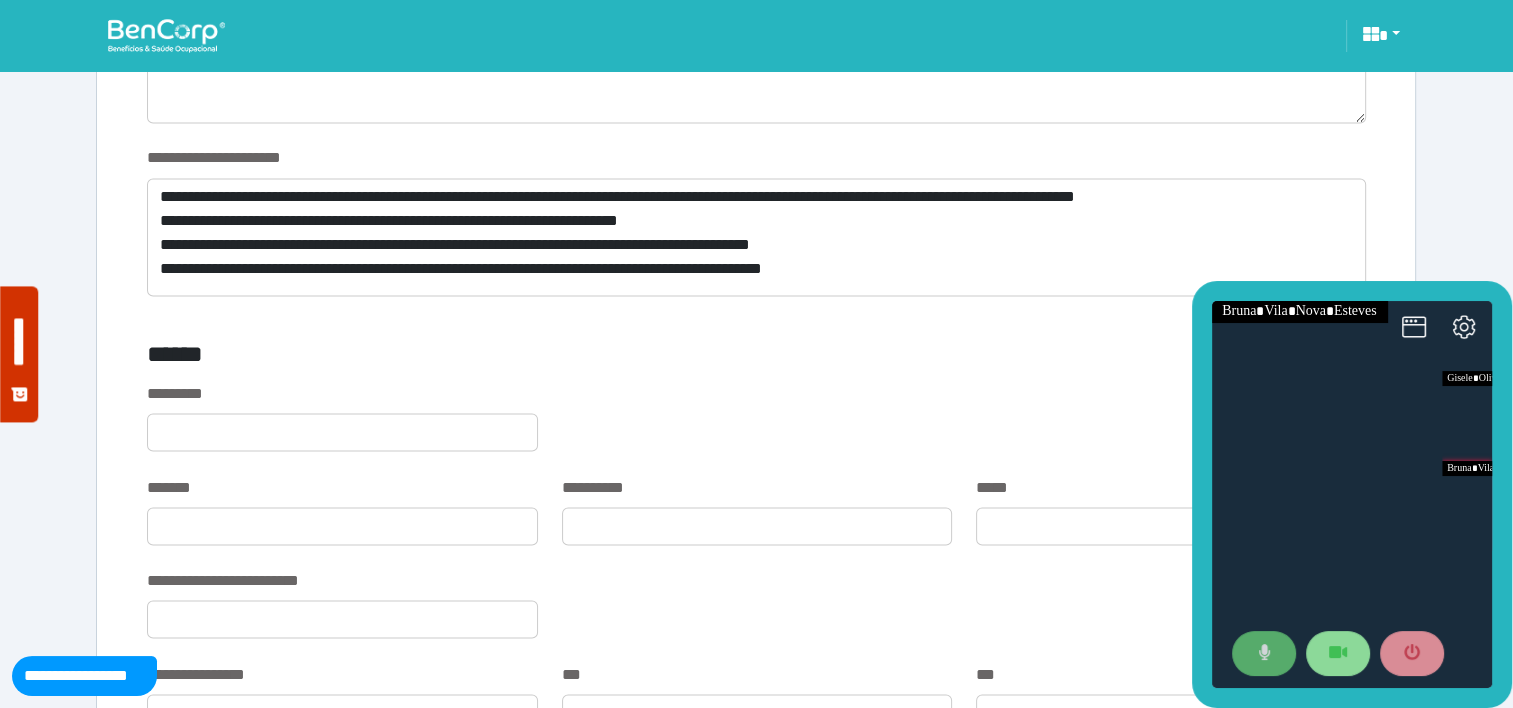 click at bounding box center [1264, 654] 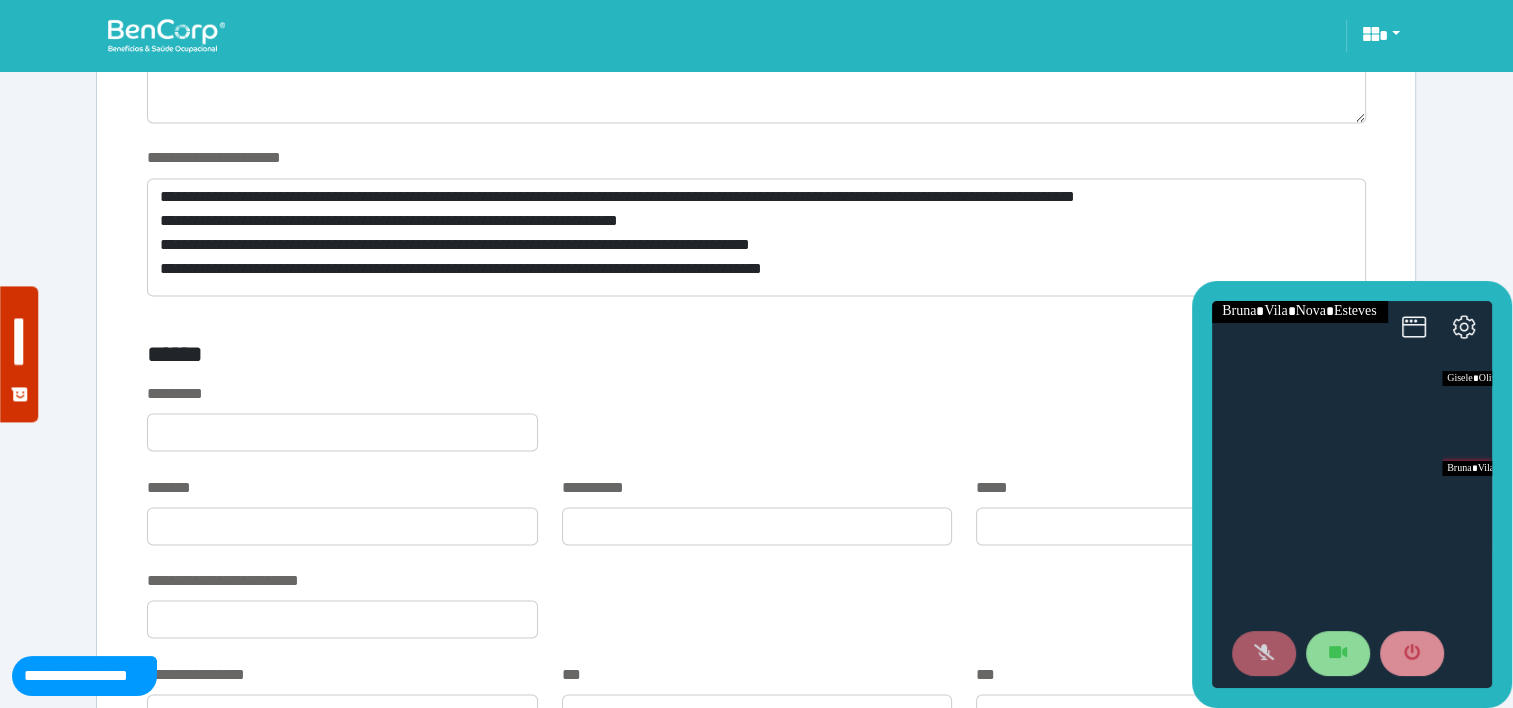 click 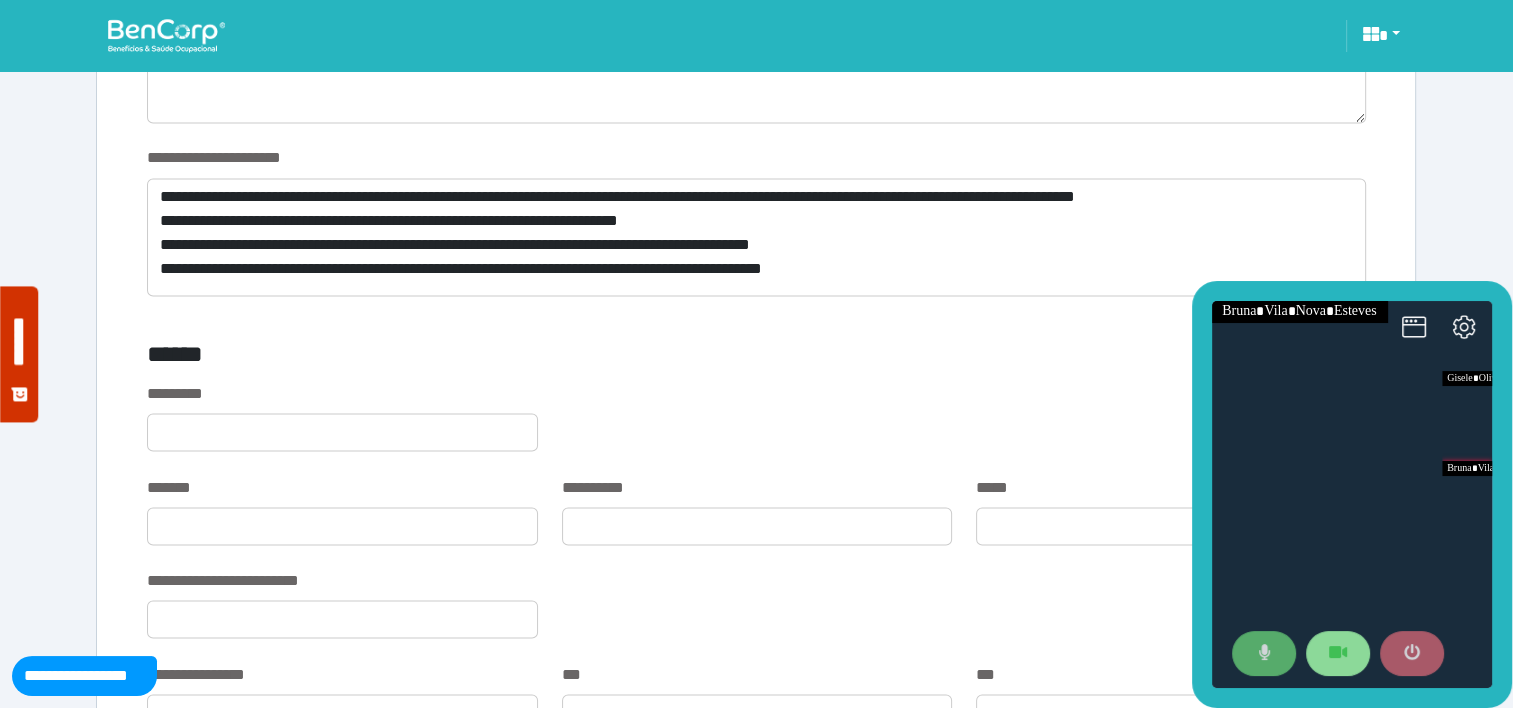 click 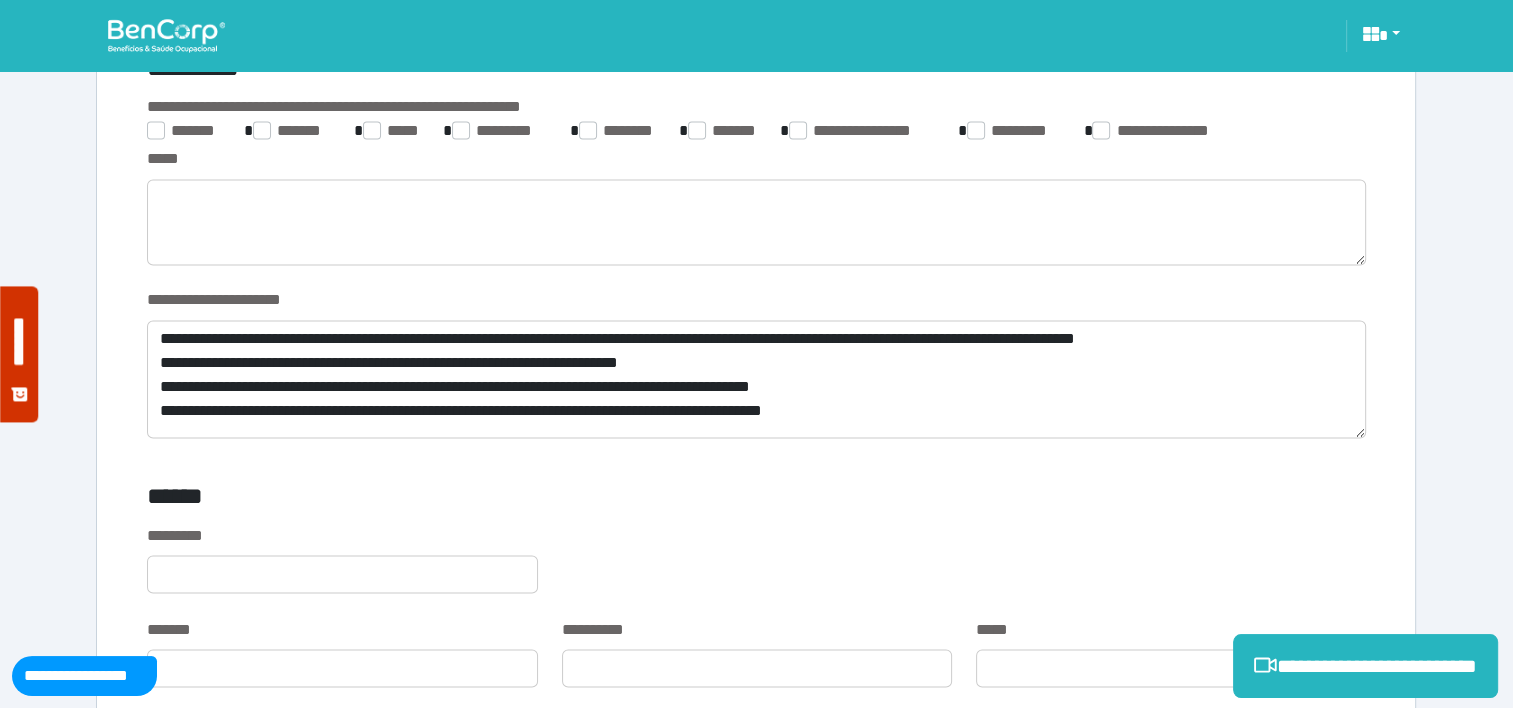 scroll, scrollTop: 3240, scrollLeft: 0, axis: vertical 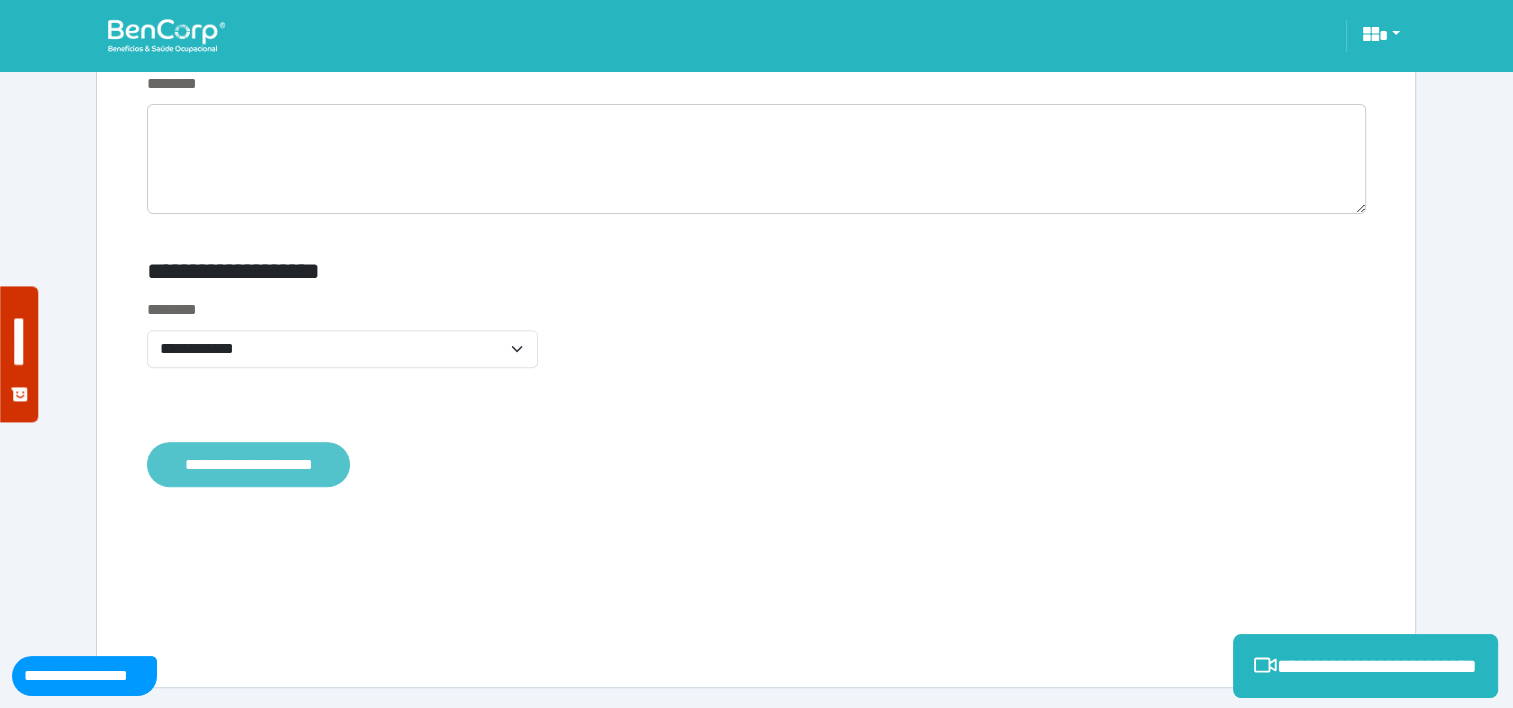 click on "**********" at bounding box center [248, 465] 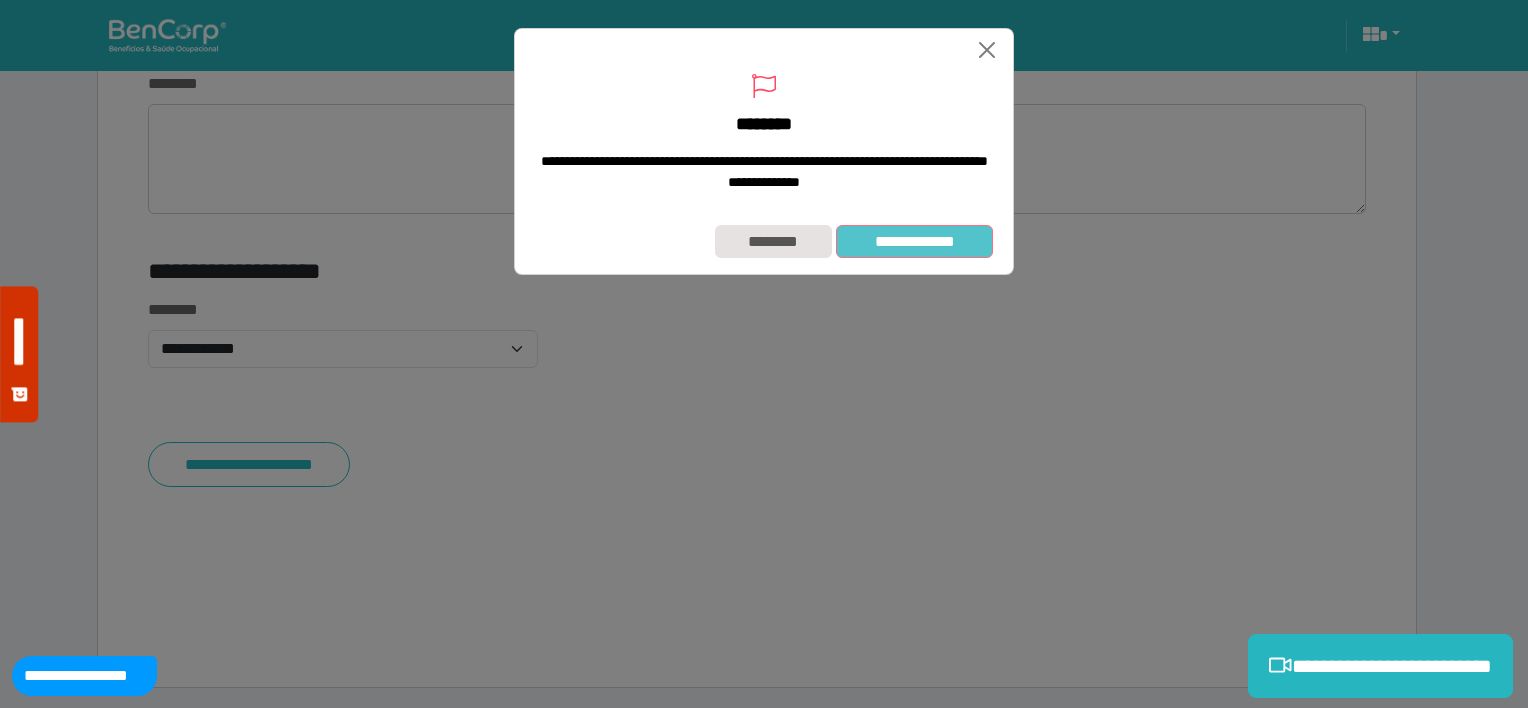click on "**********" at bounding box center [914, 242] 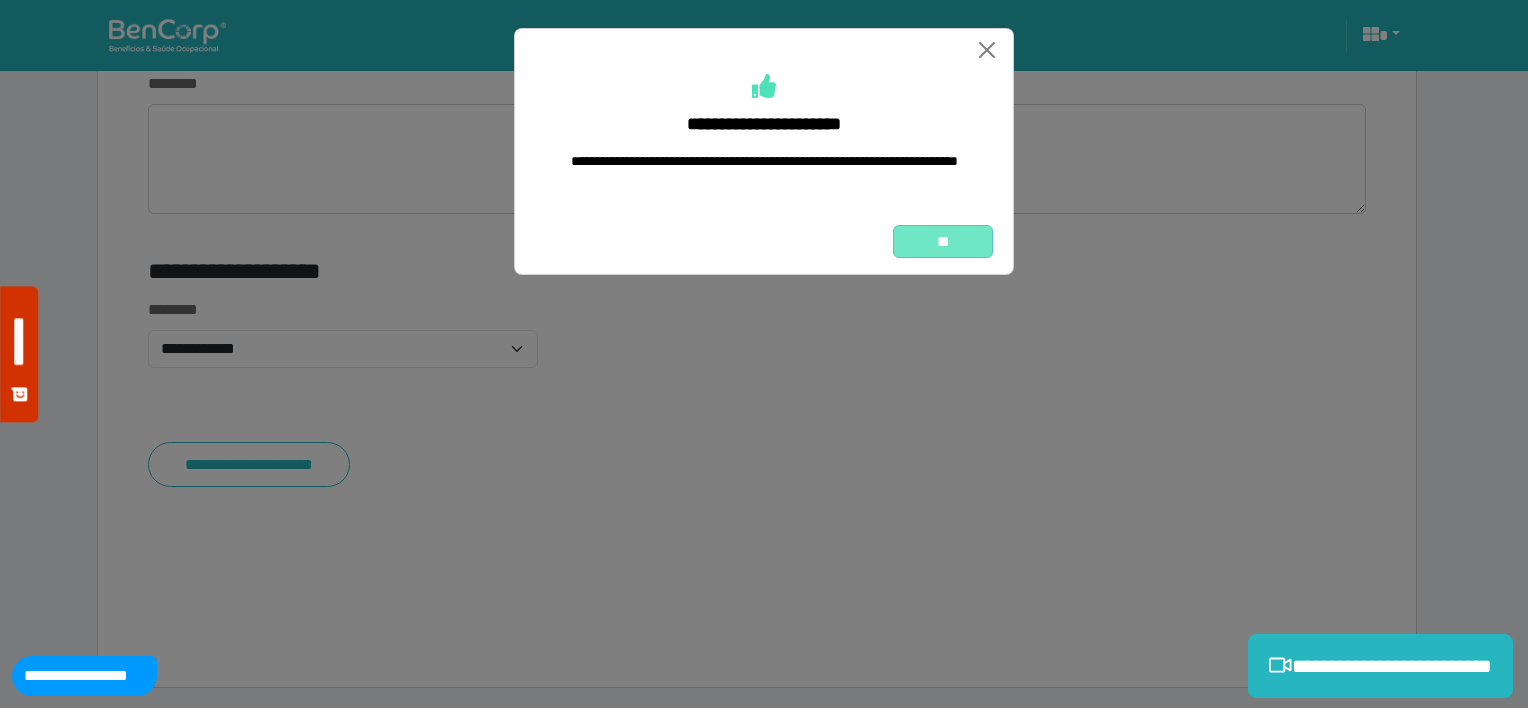 click on "**" at bounding box center (943, 242) 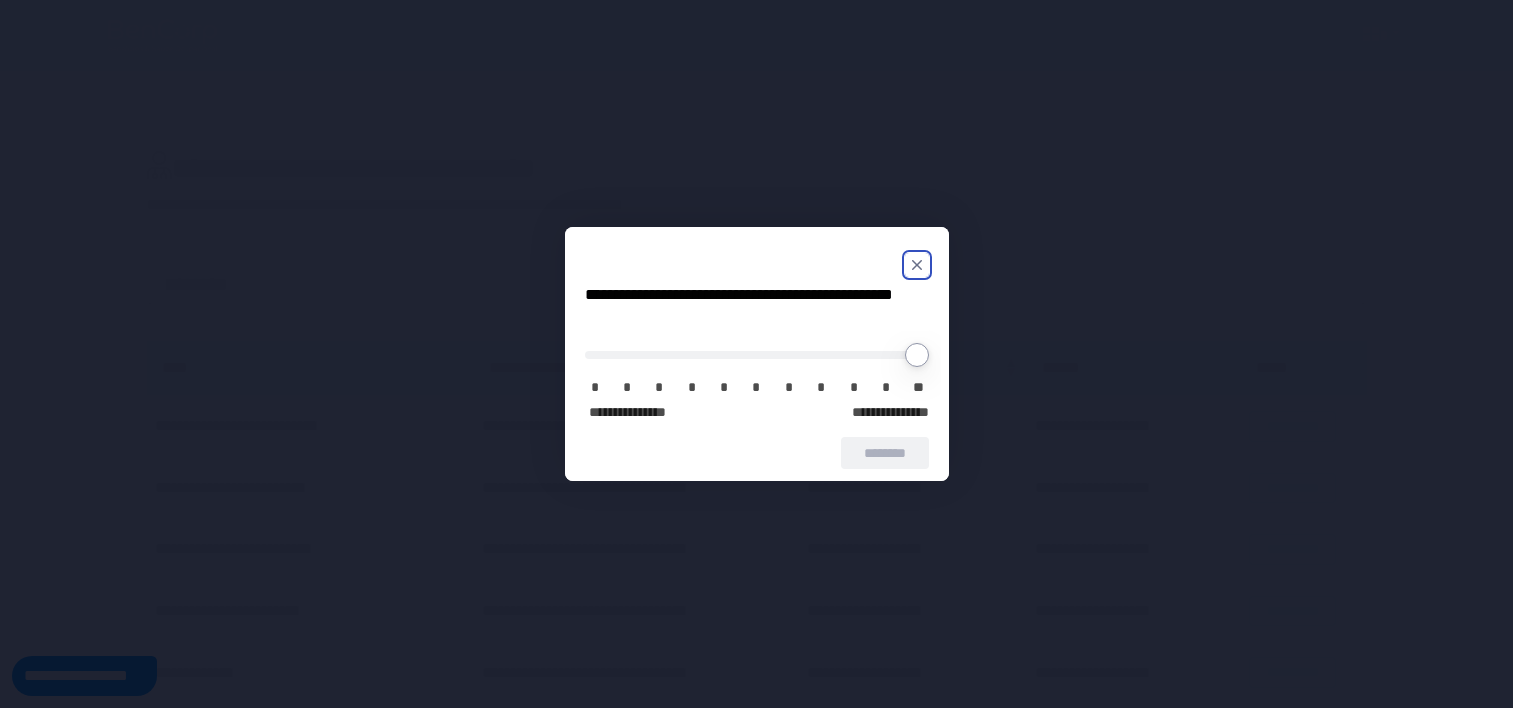 scroll, scrollTop: 0, scrollLeft: 0, axis: both 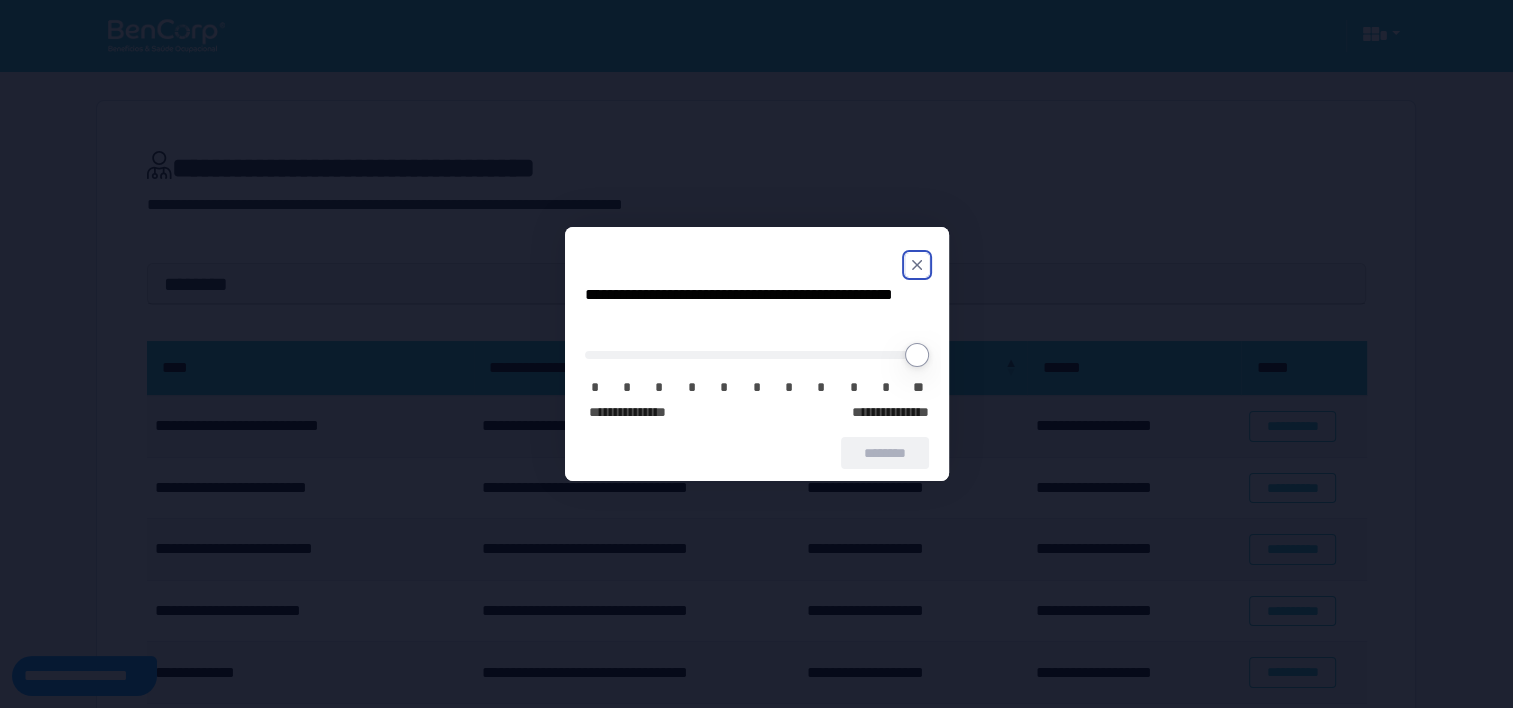 click 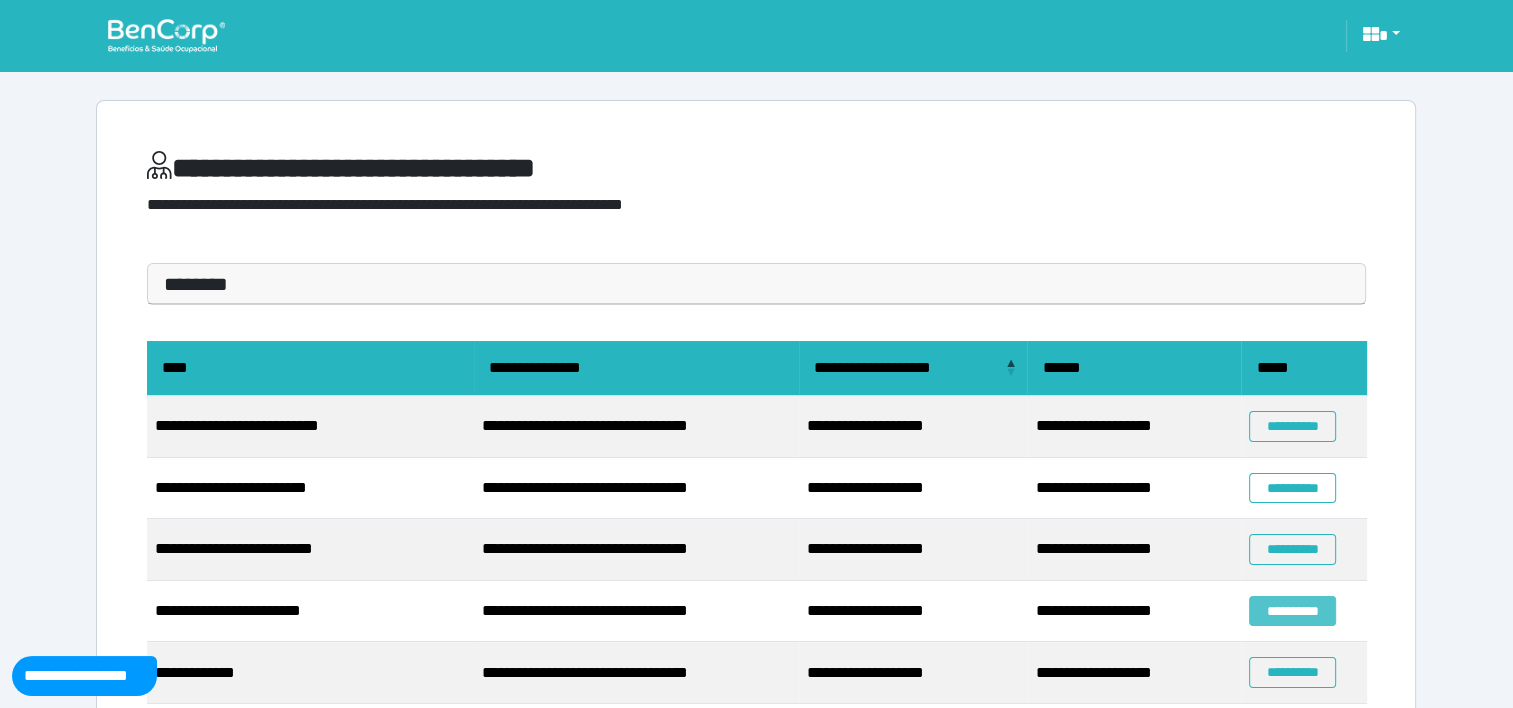 click on "**********" at bounding box center [1292, 611] 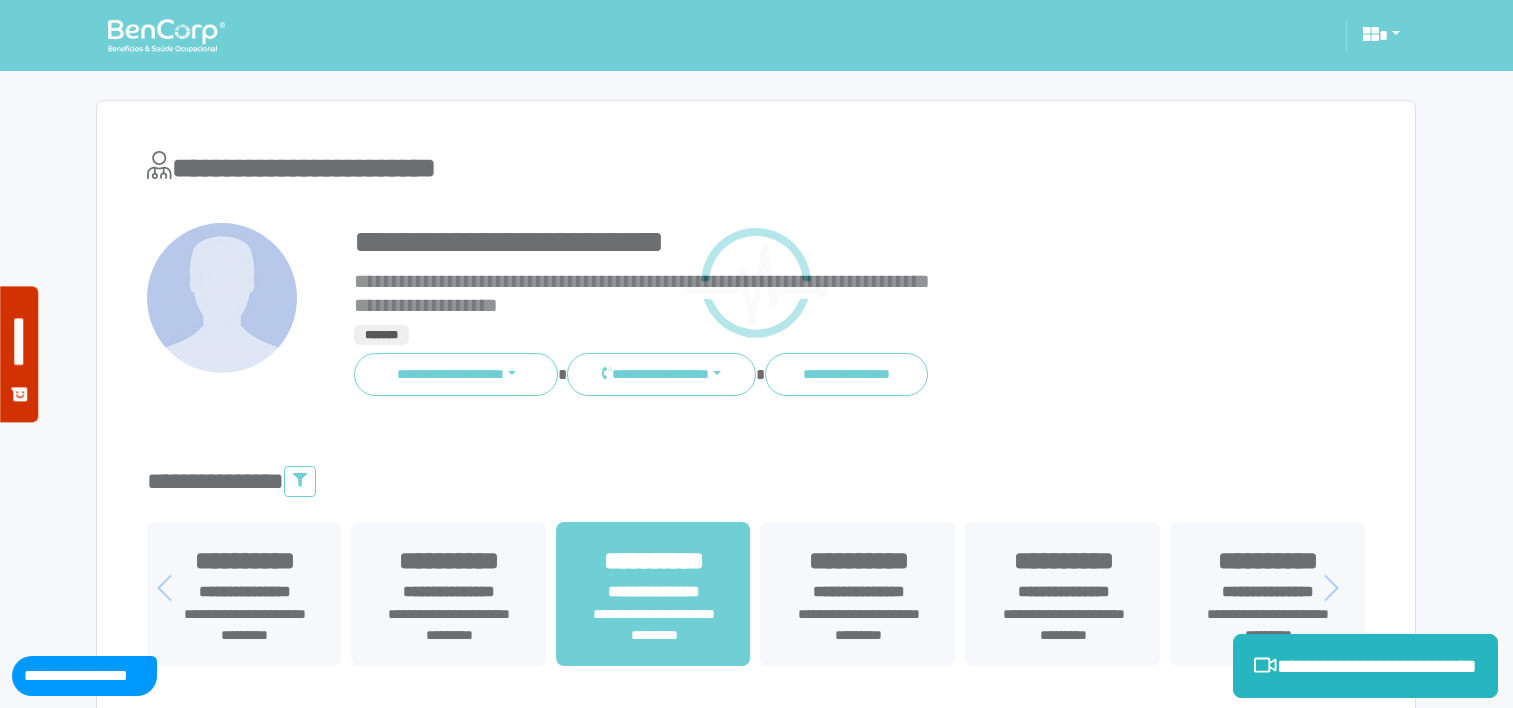 scroll, scrollTop: 0, scrollLeft: 0, axis: both 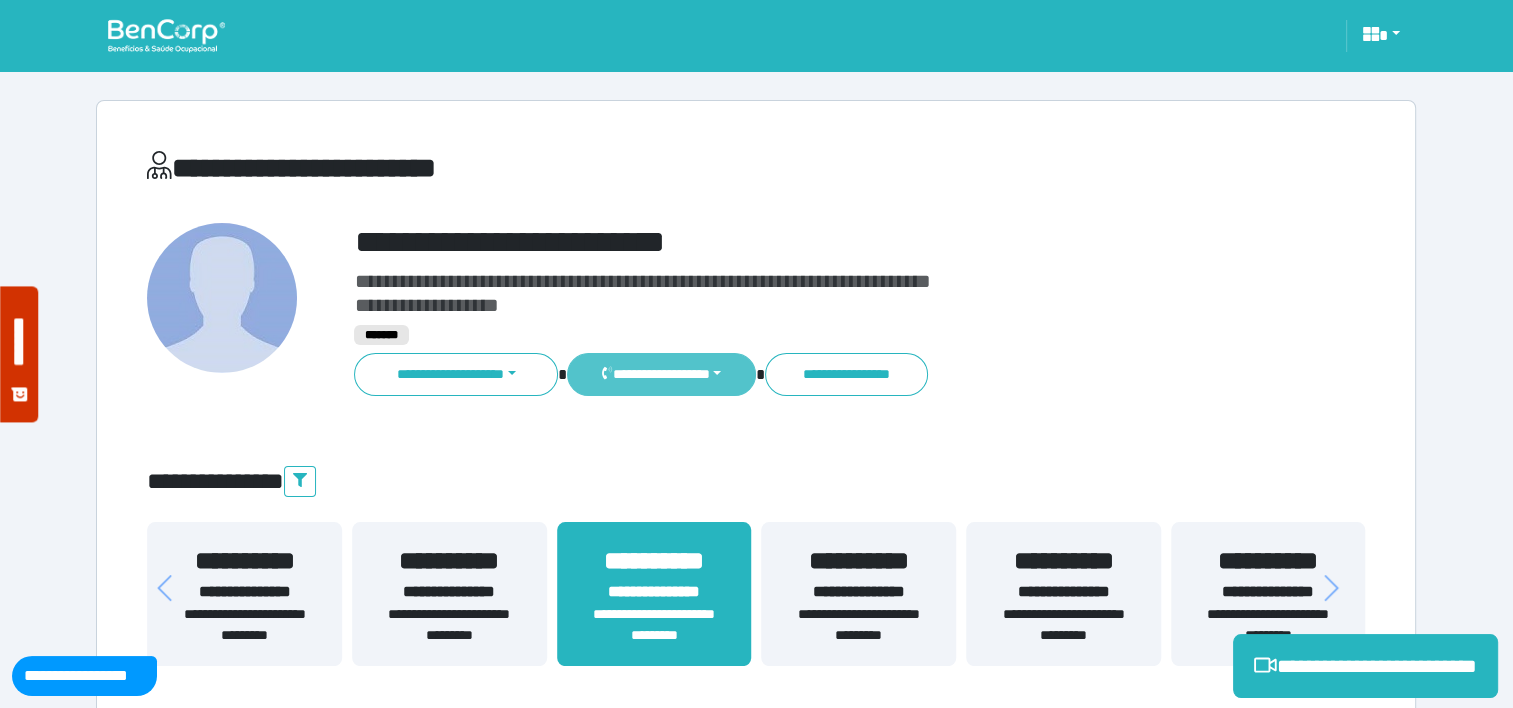 click on "**********" at bounding box center (661, 374) 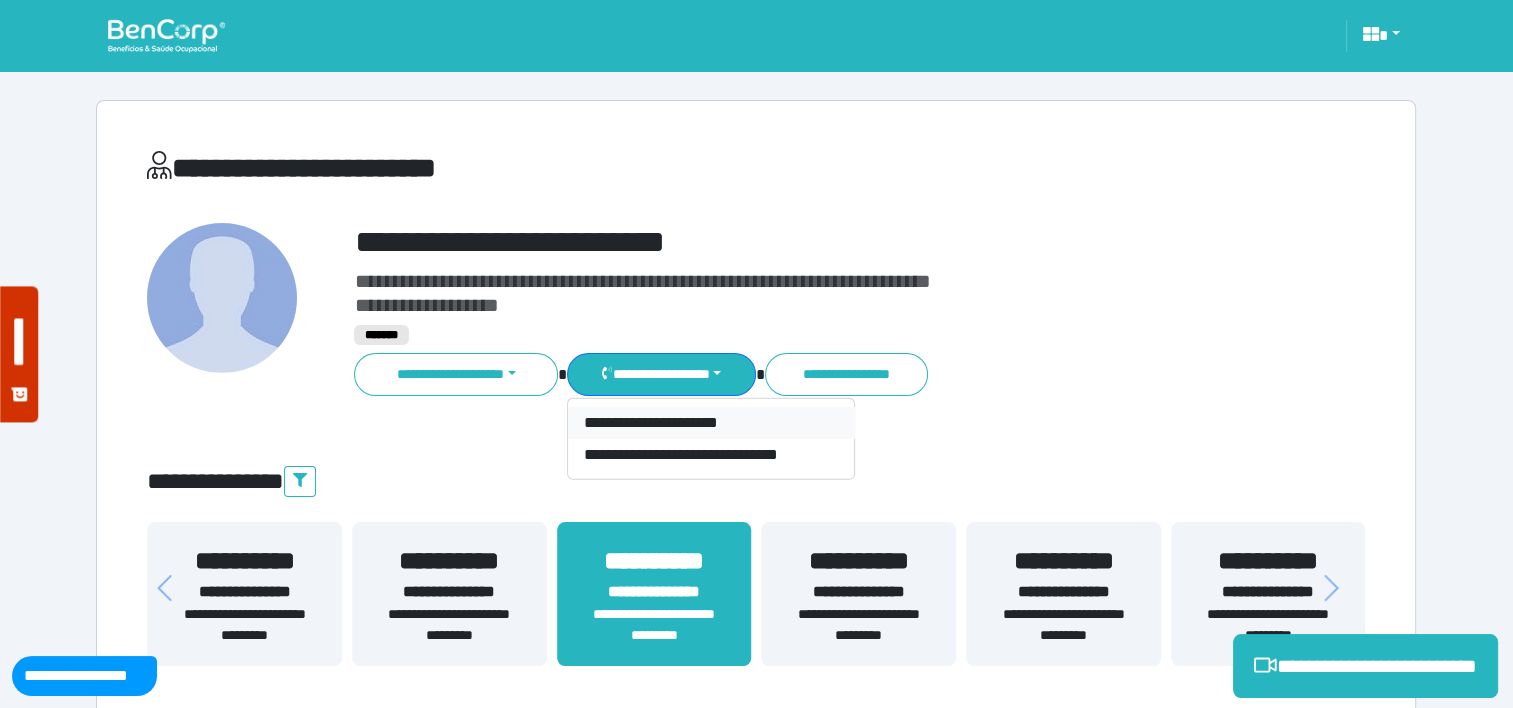 click on "**********" at bounding box center (711, 423) 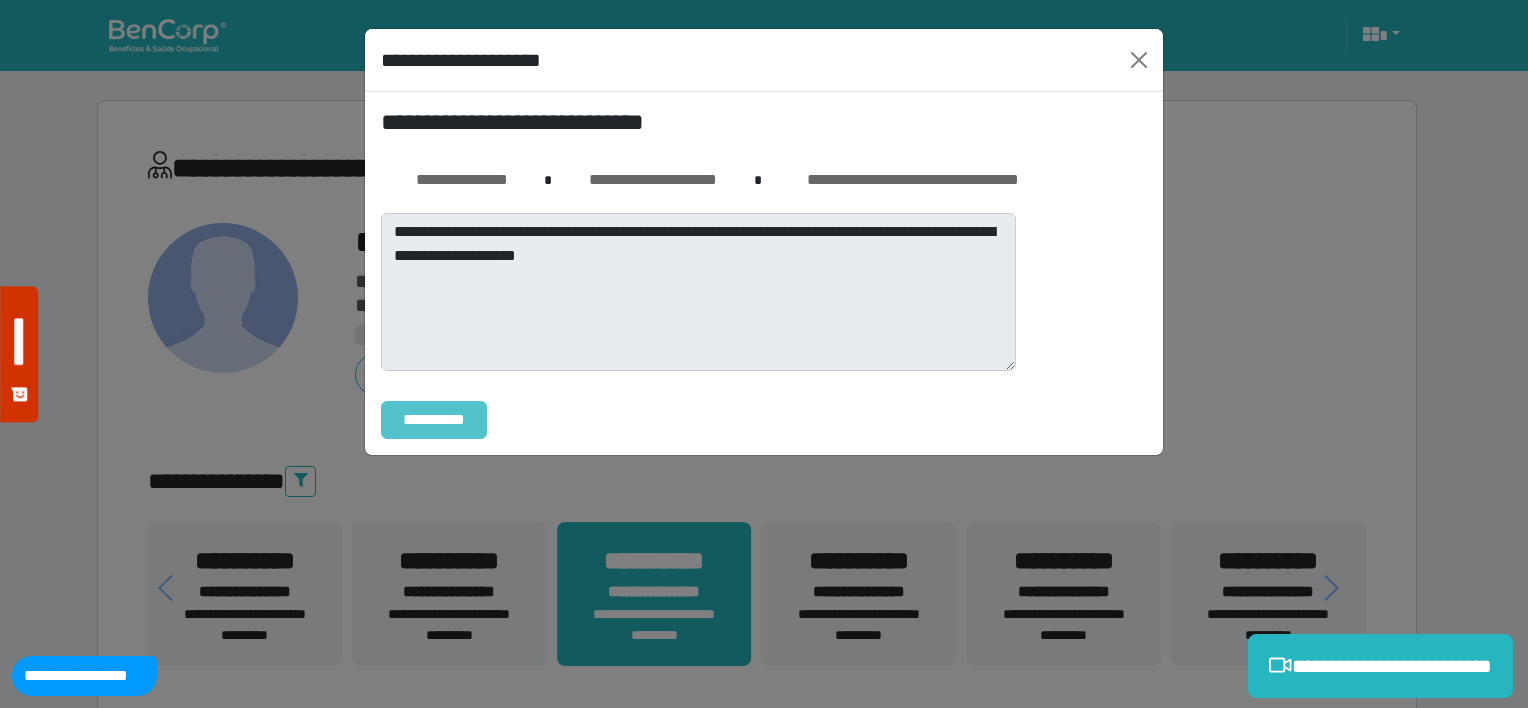 click on "**********" at bounding box center (434, 420) 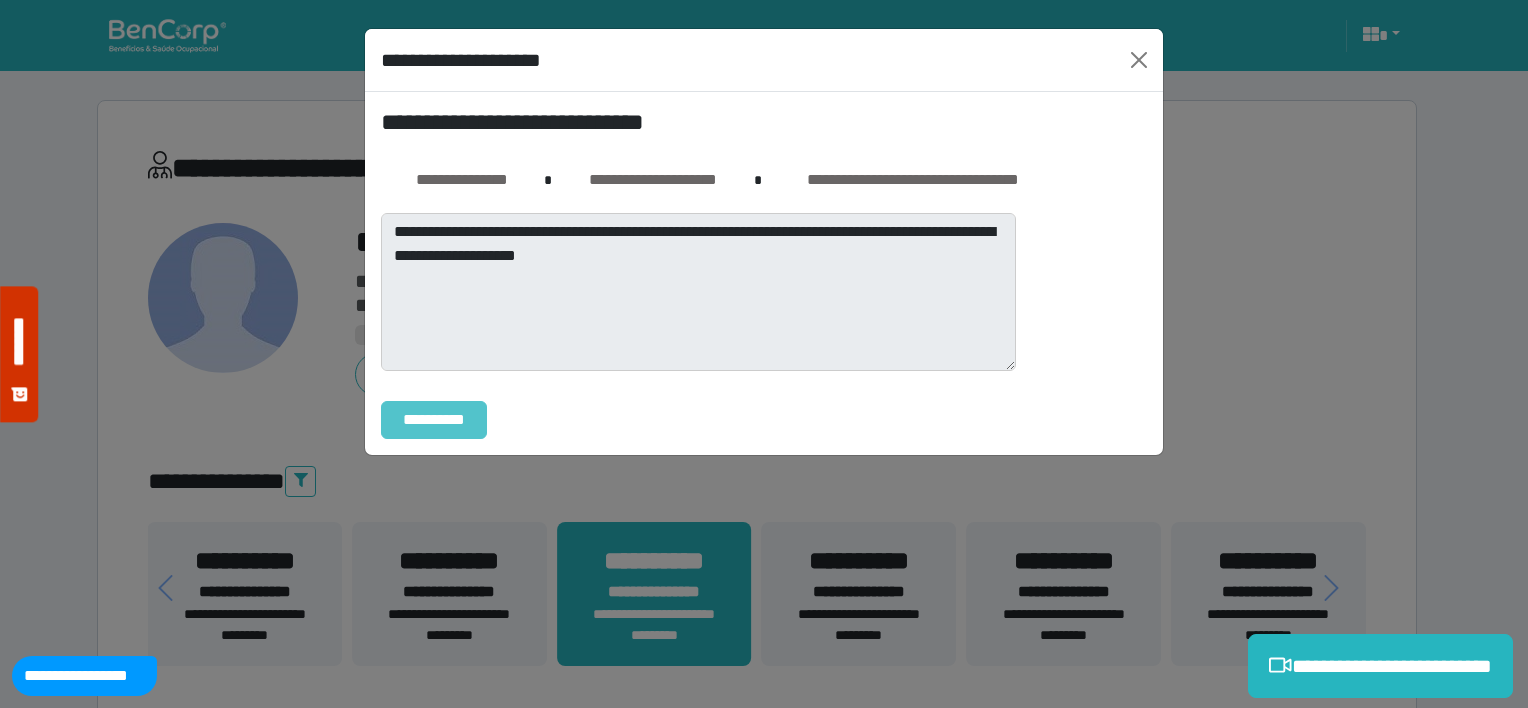 click on "**********" at bounding box center (434, 420) 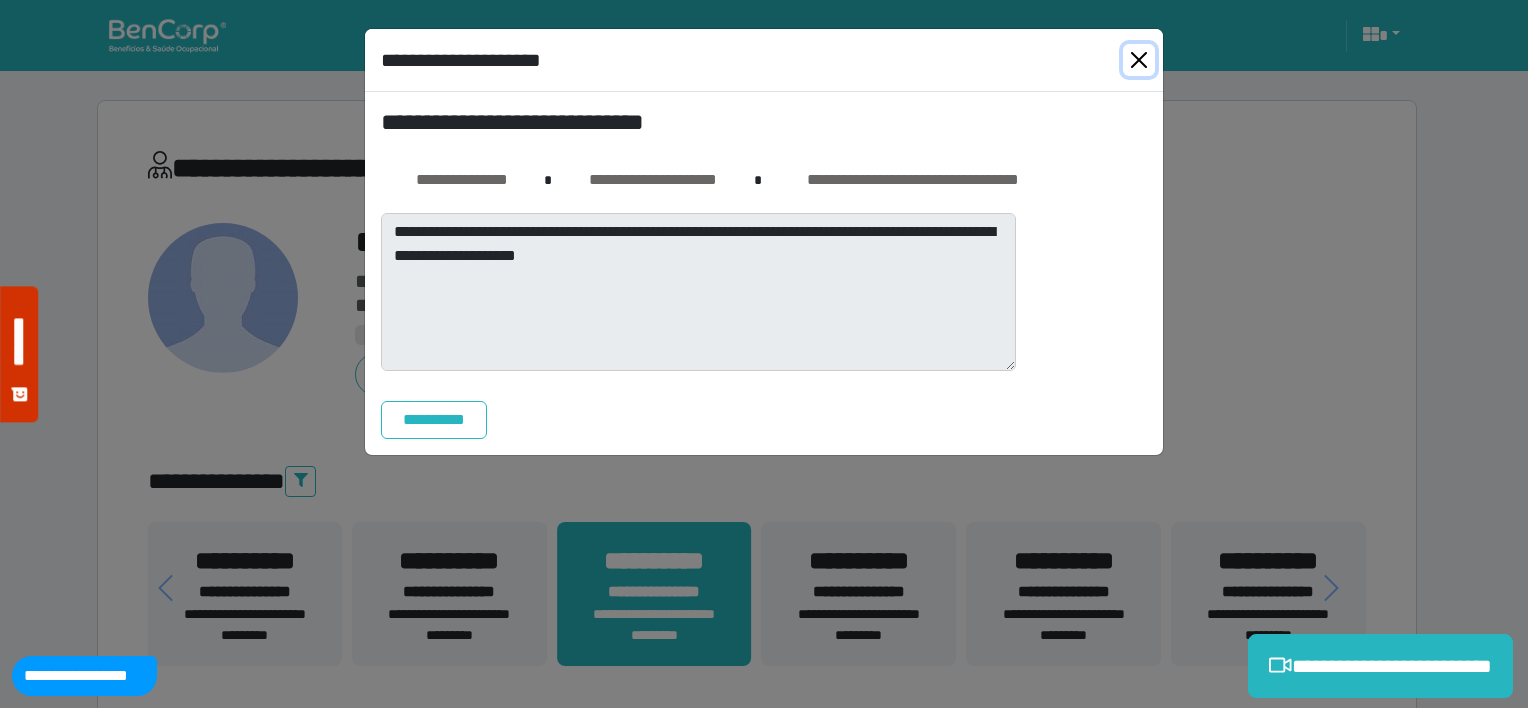 click at bounding box center [1139, 60] 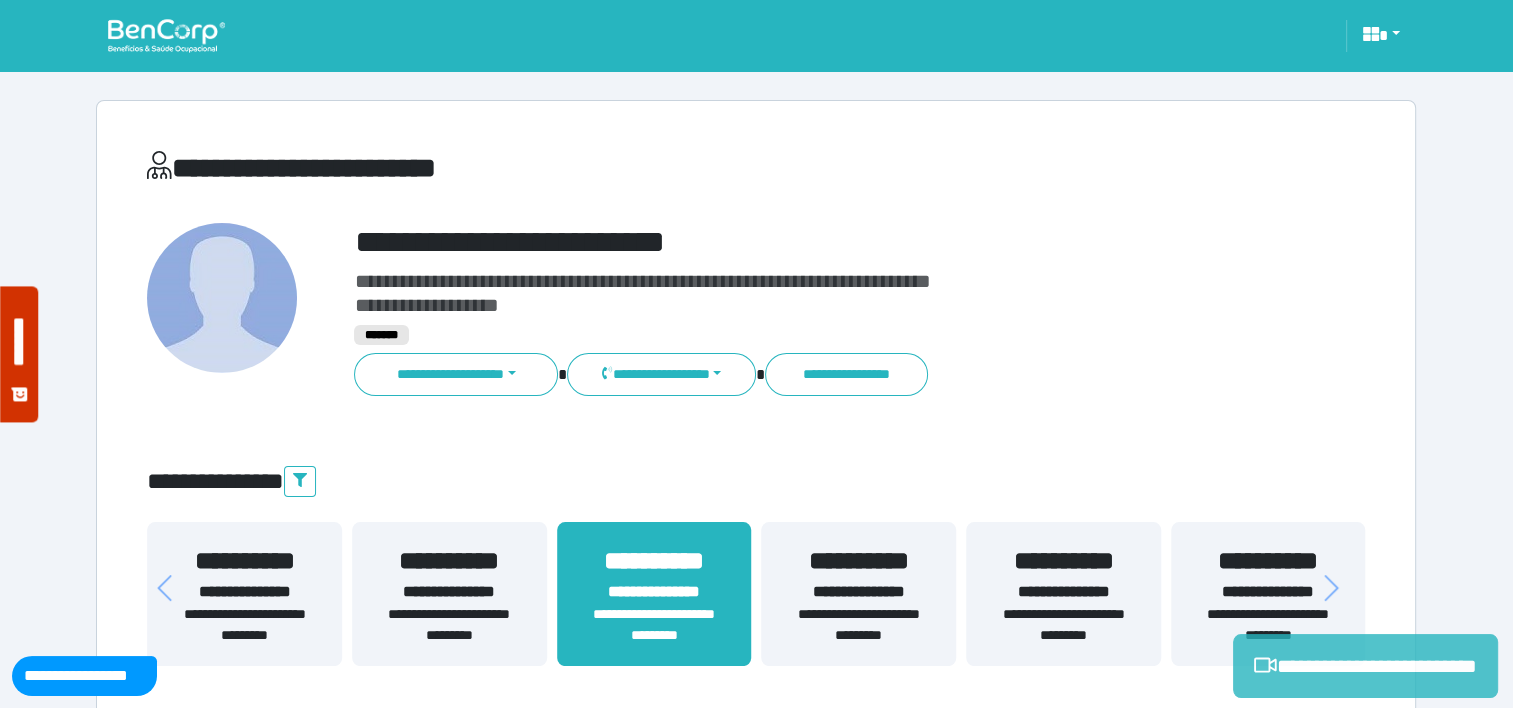 click on "**********" at bounding box center (1365, 666) 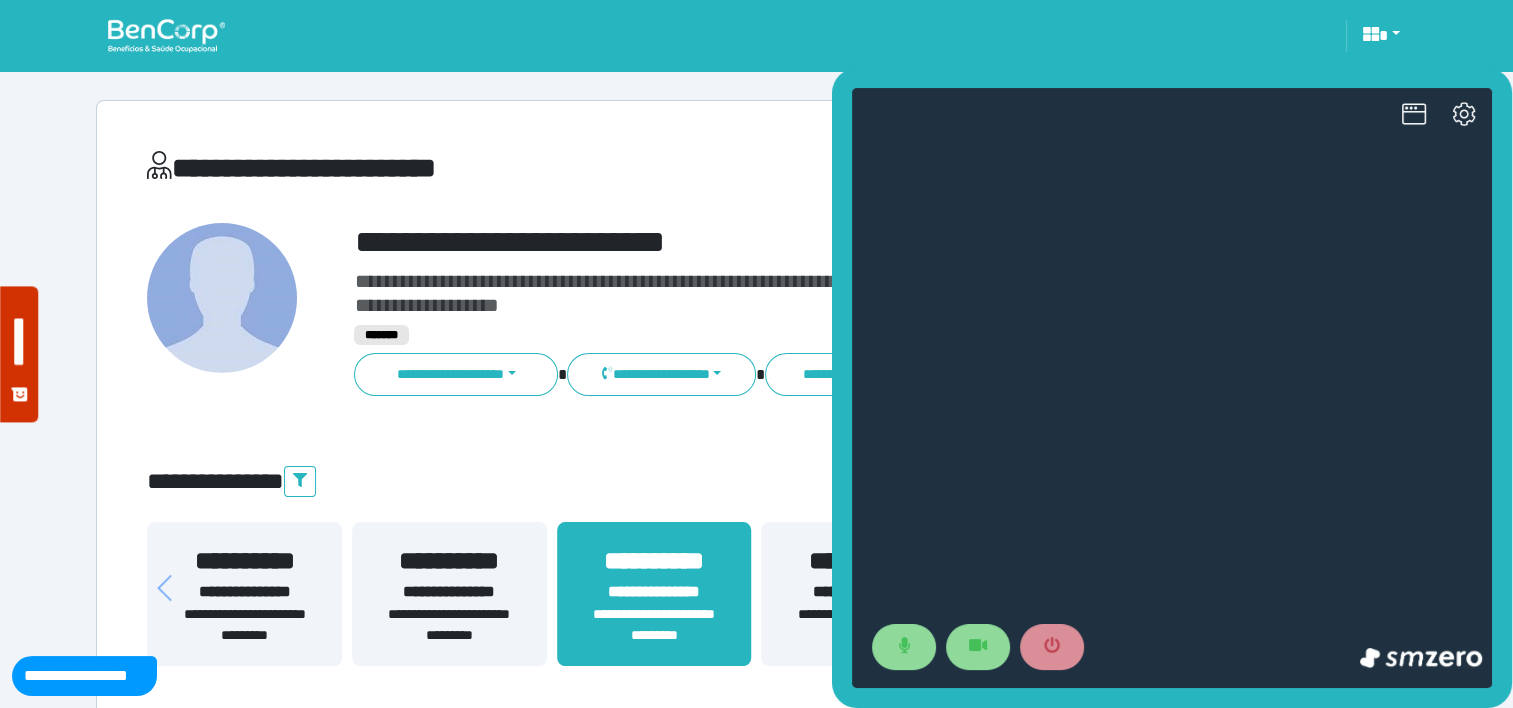scroll, scrollTop: 0, scrollLeft: 0, axis: both 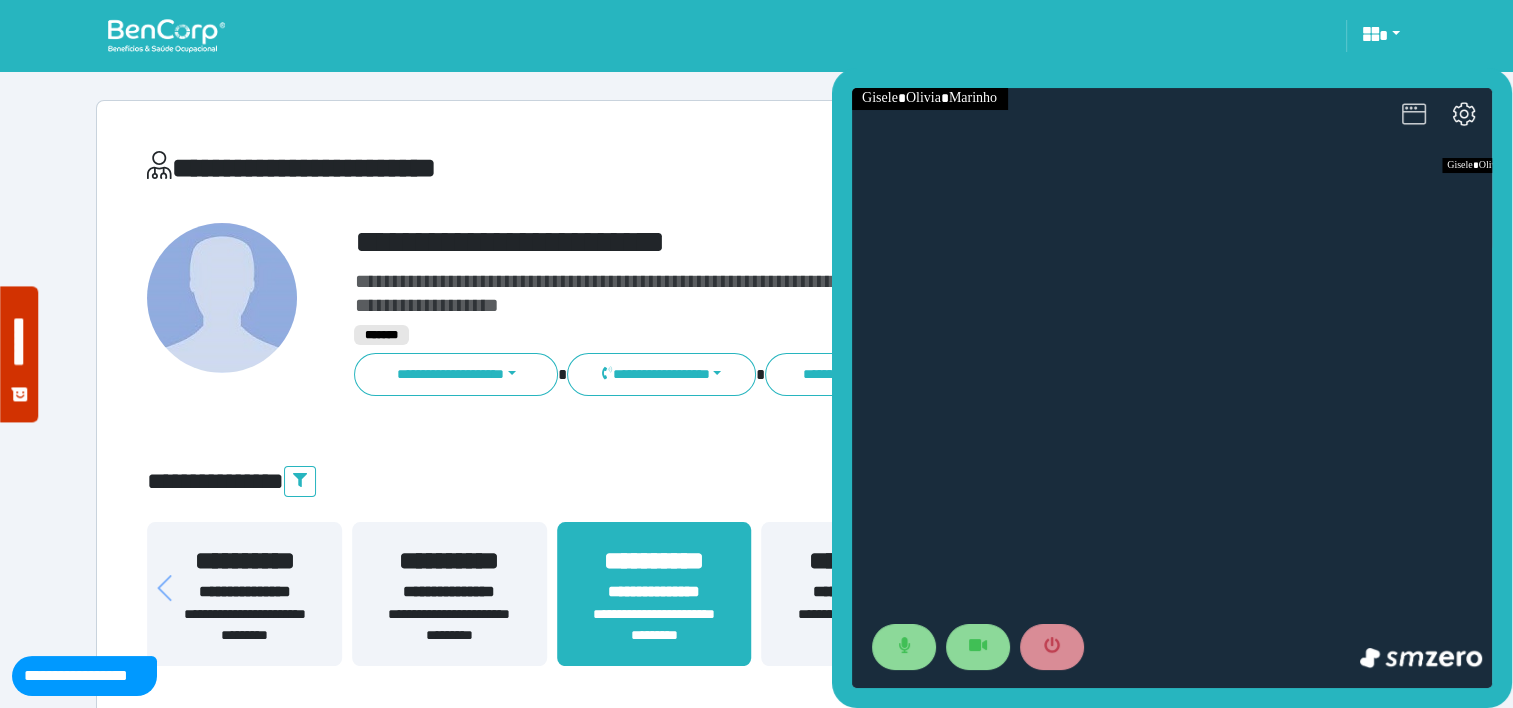 click 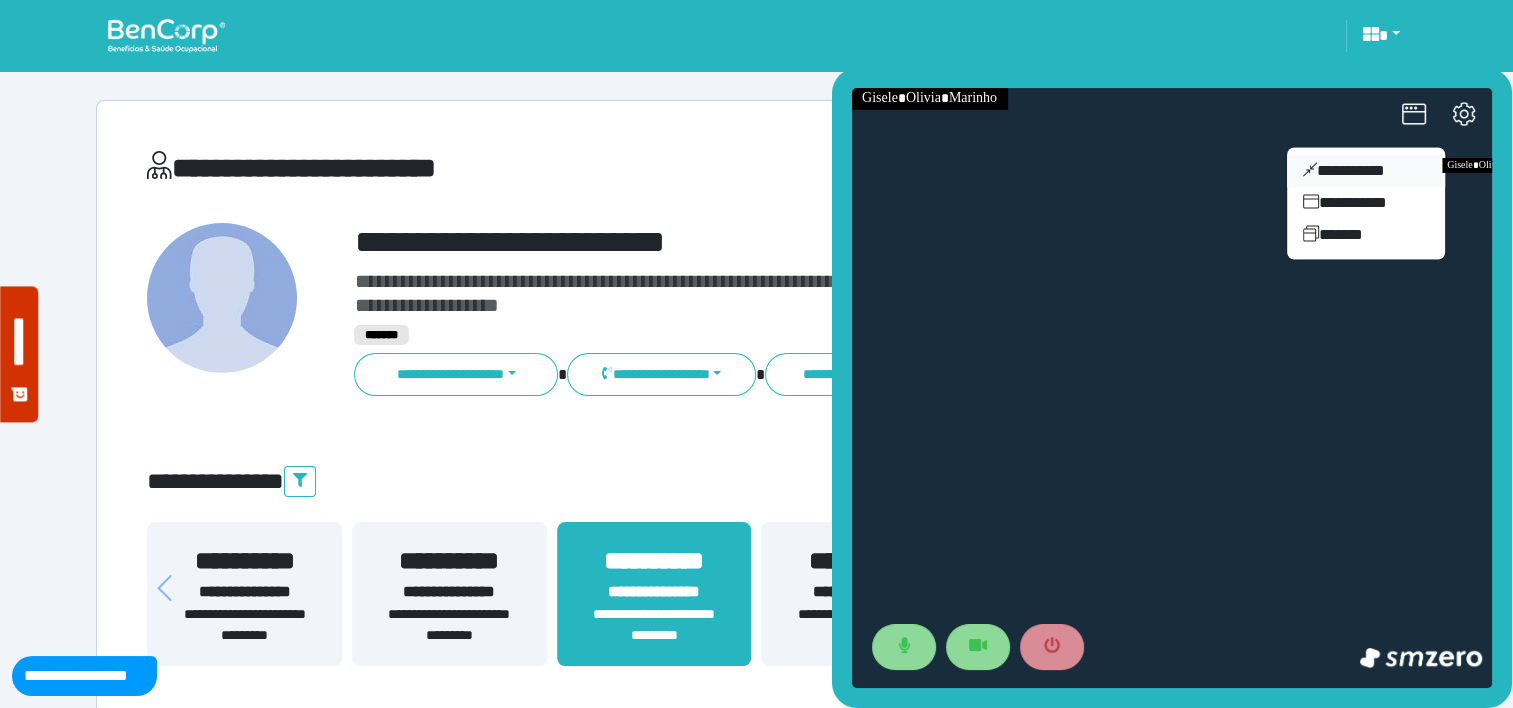 click on "**********" at bounding box center [1366, 171] 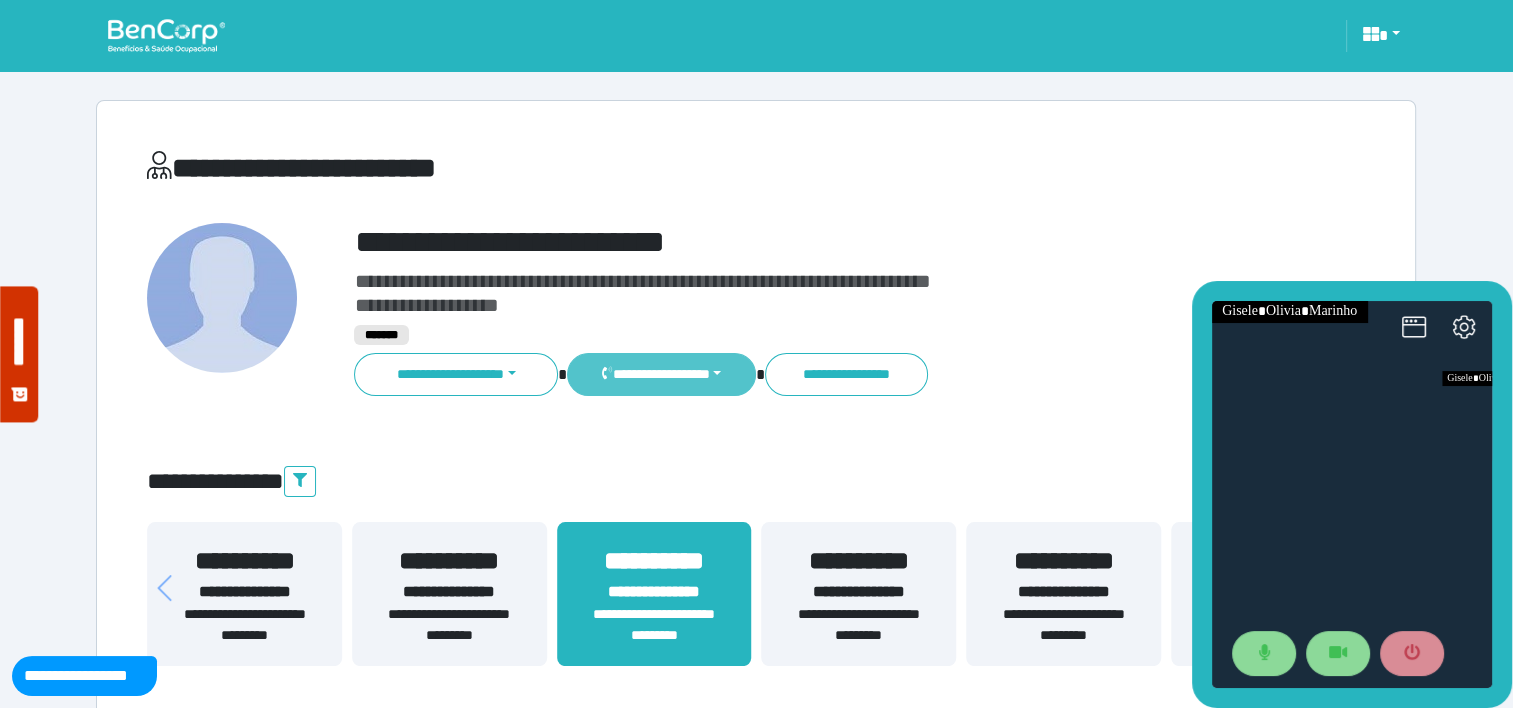 click on "**********" at bounding box center (661, 374) 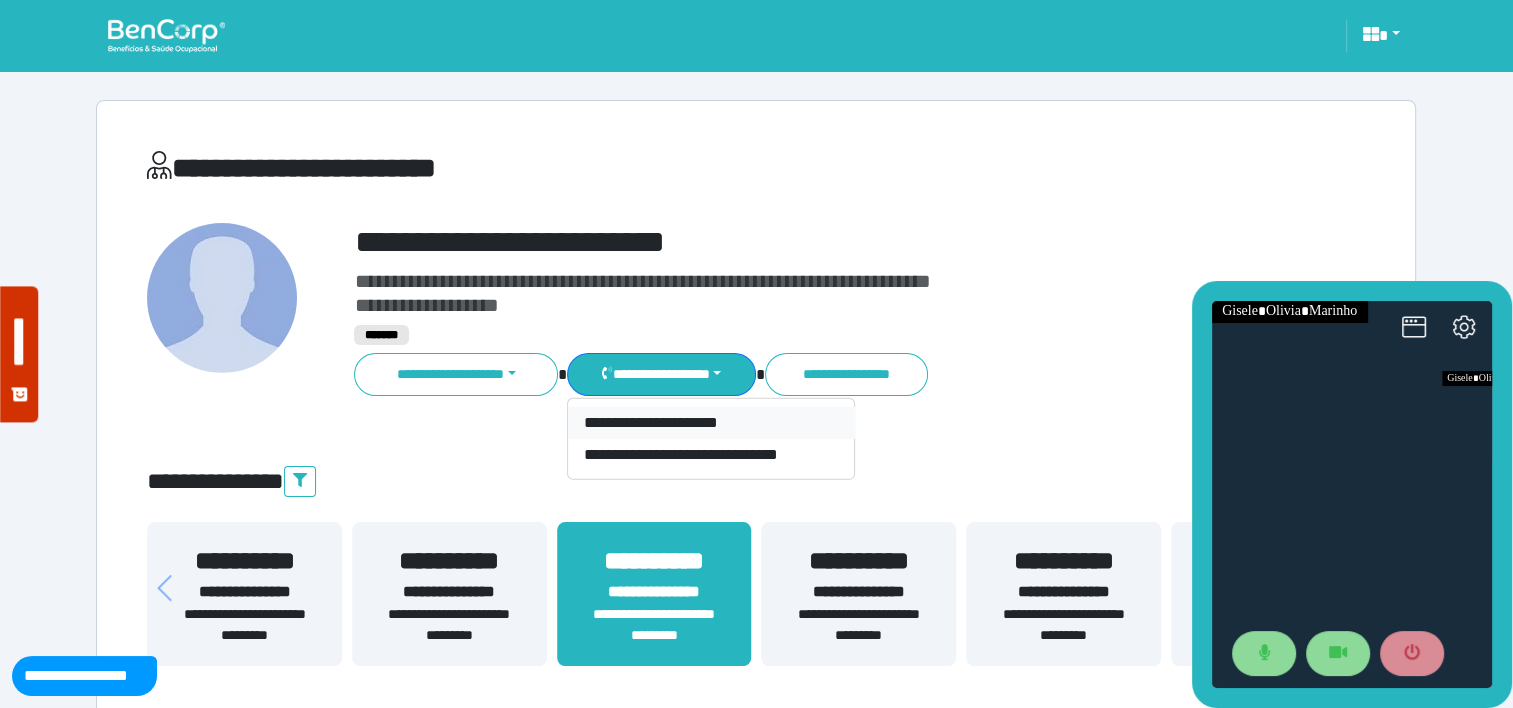 click on "**********" at bounding box center (711, 423) 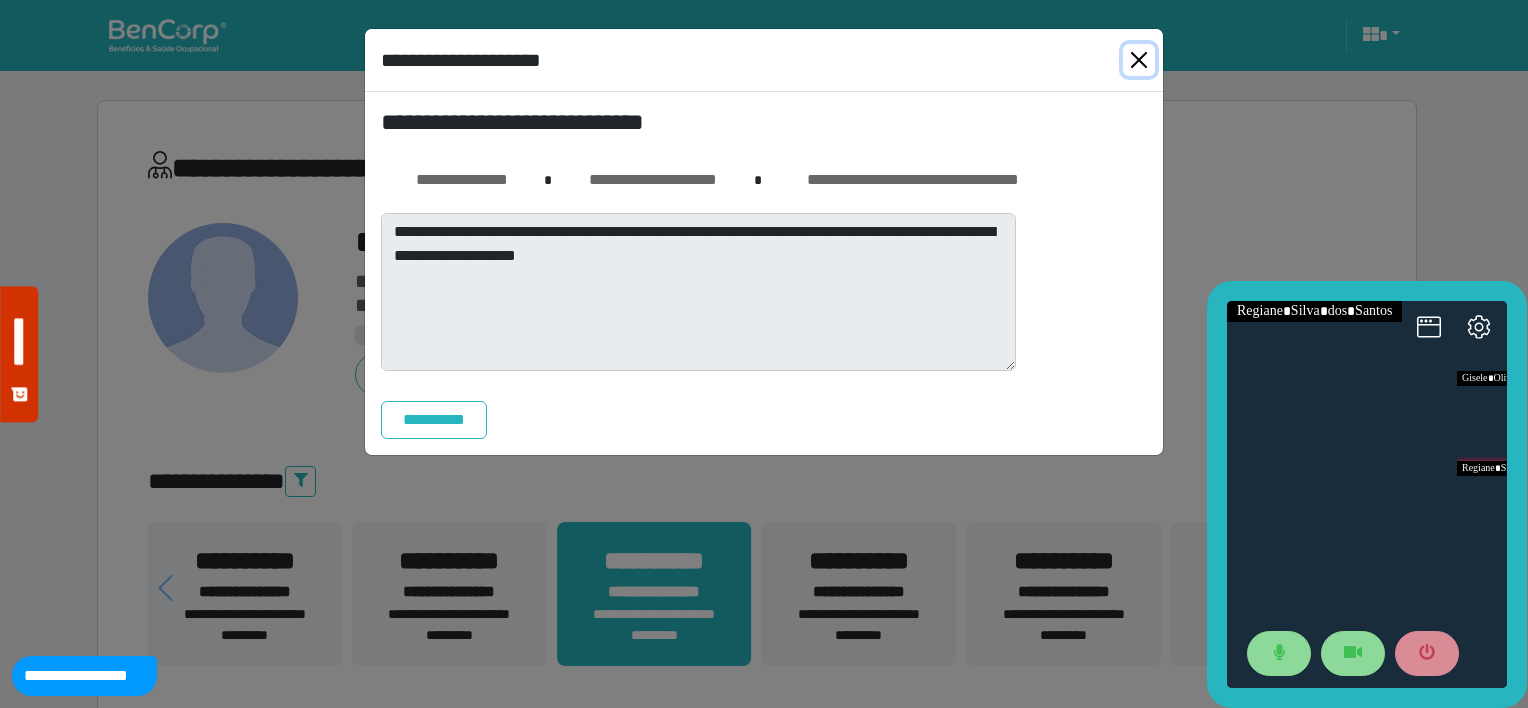 click at bounding box center [1139, 60] 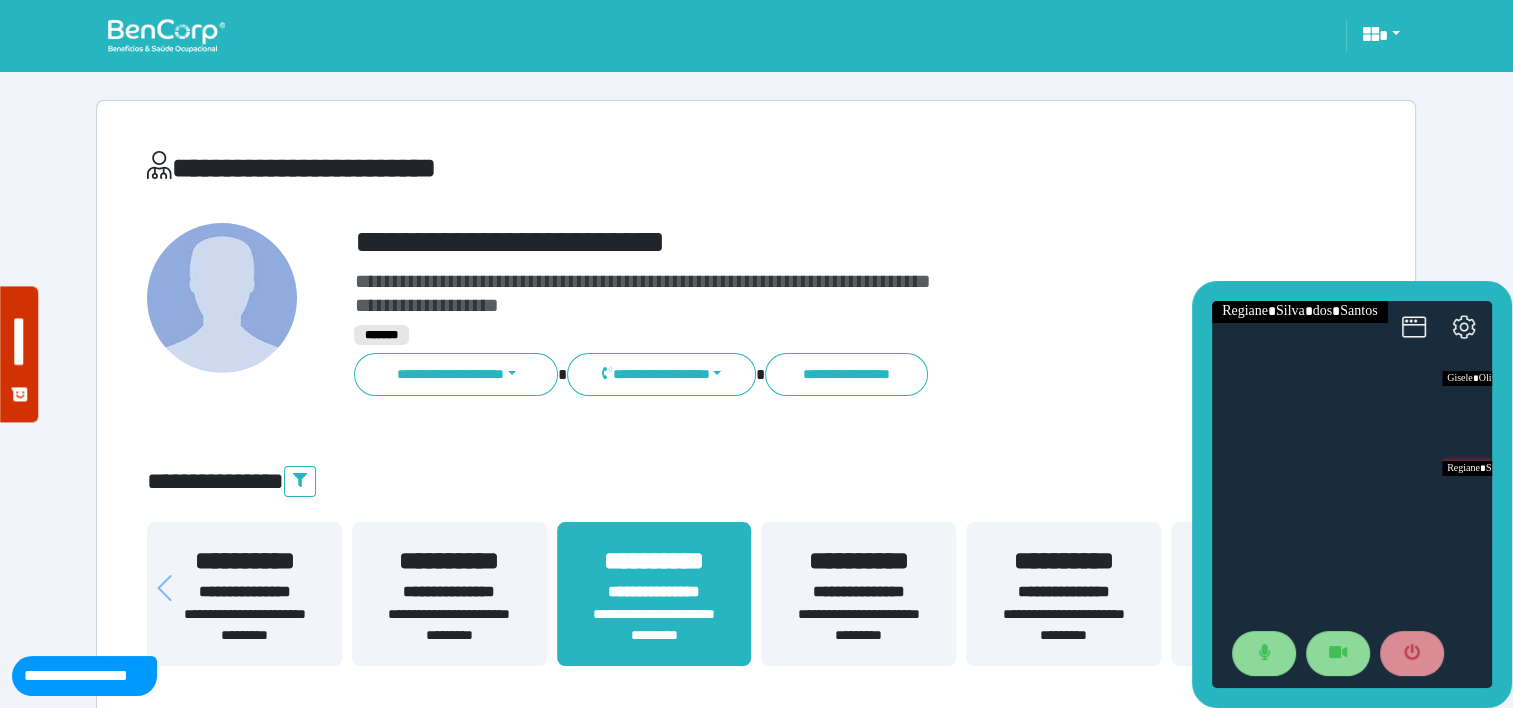 click on "**********" at bounding box center (822, 36) 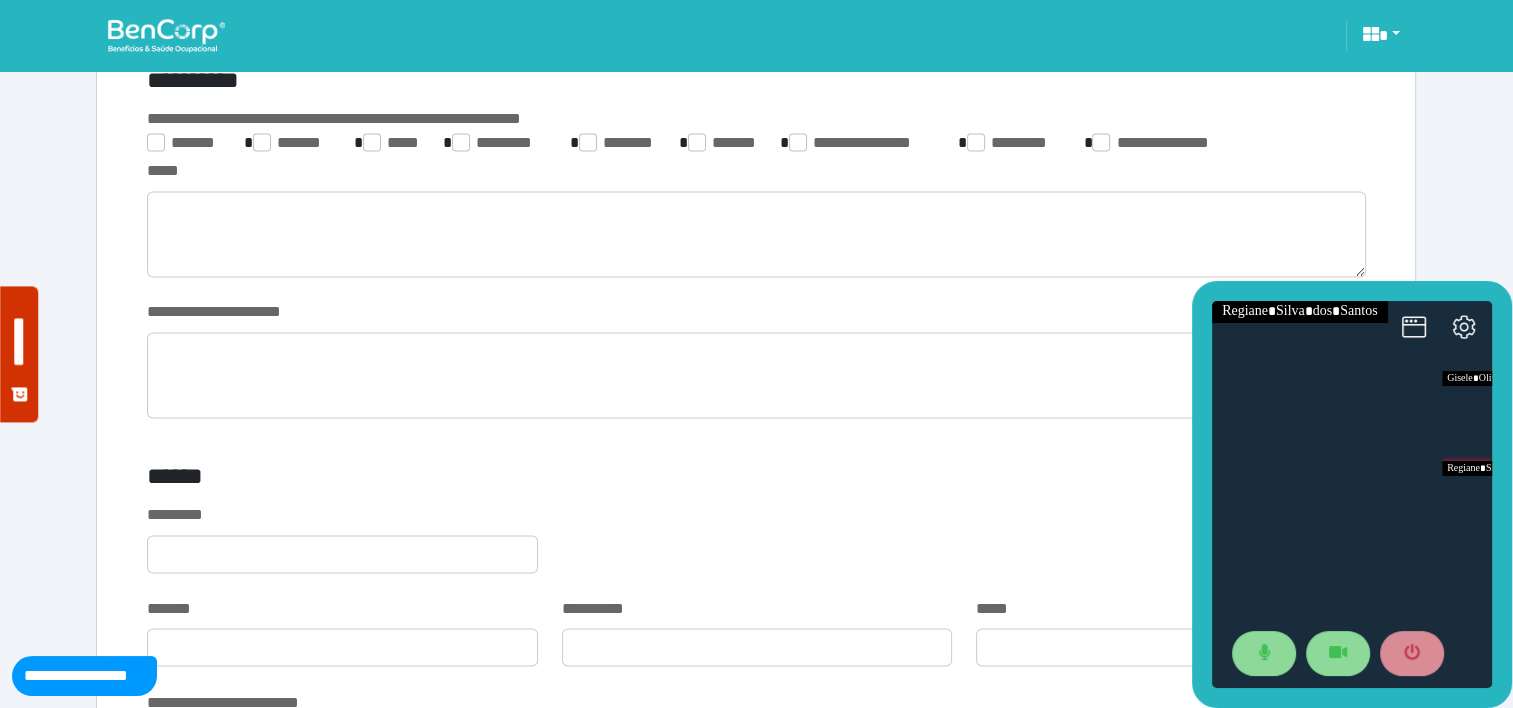 scroll, scrollTop: 3270, scrollLeft: 0, axis: vertical 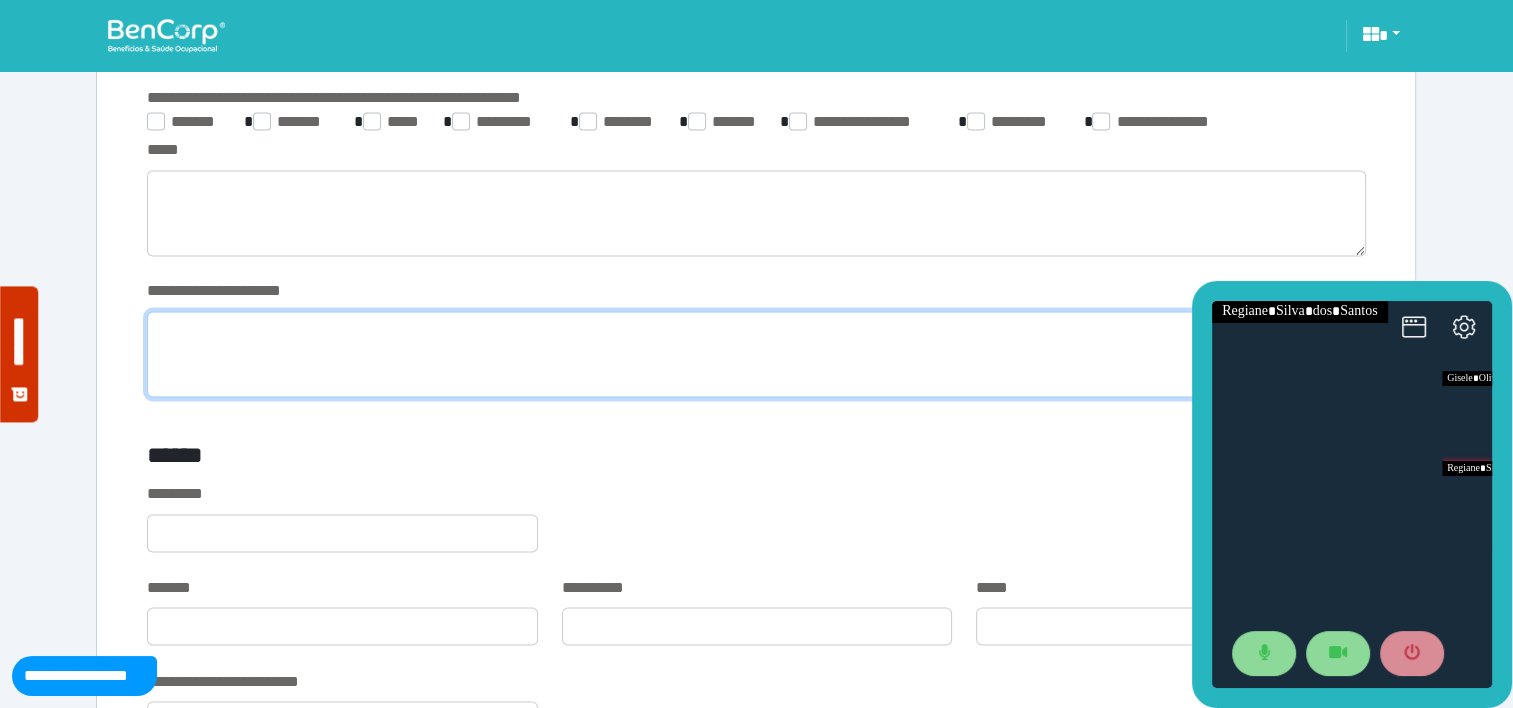 click at bounding box center [756, 354] 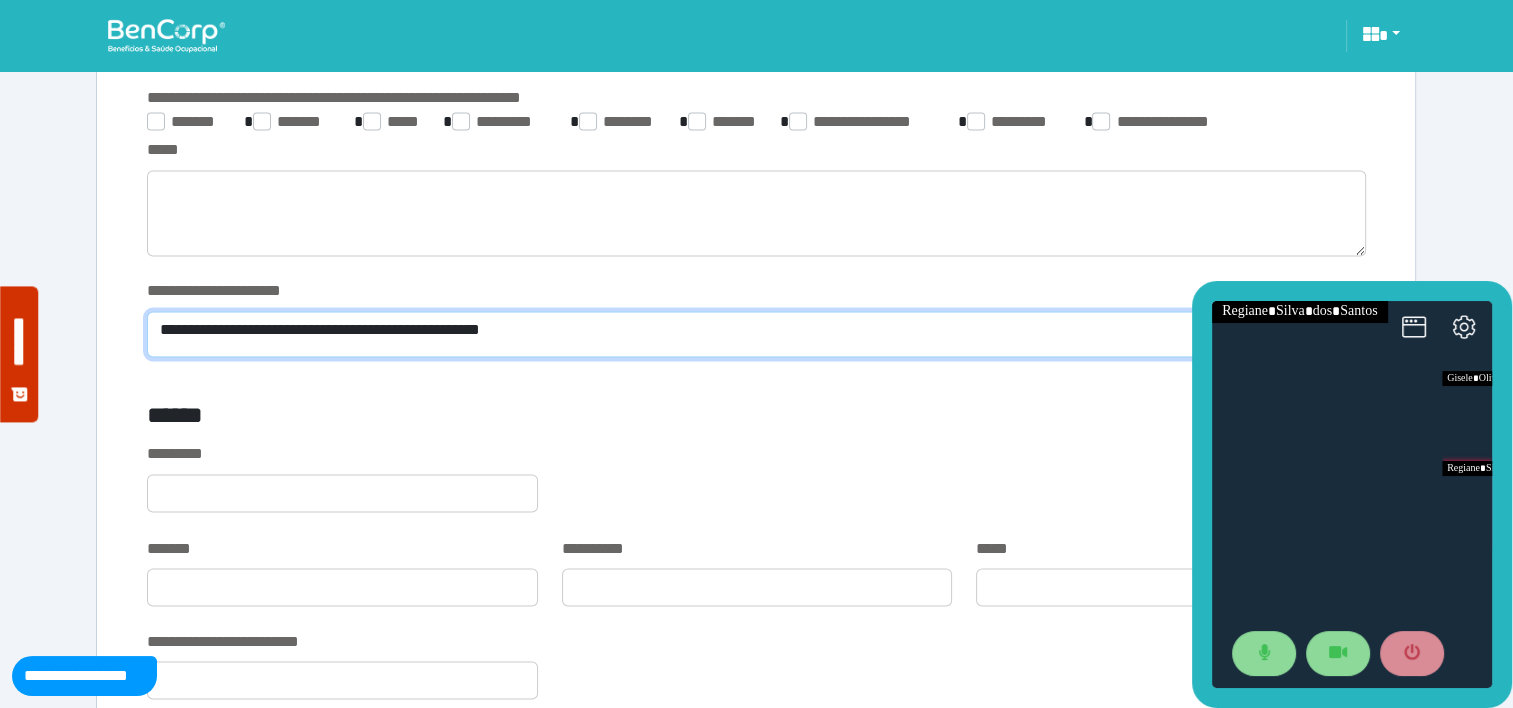scroll, scrollTop: 0, scrollLeft: 0, axis: both 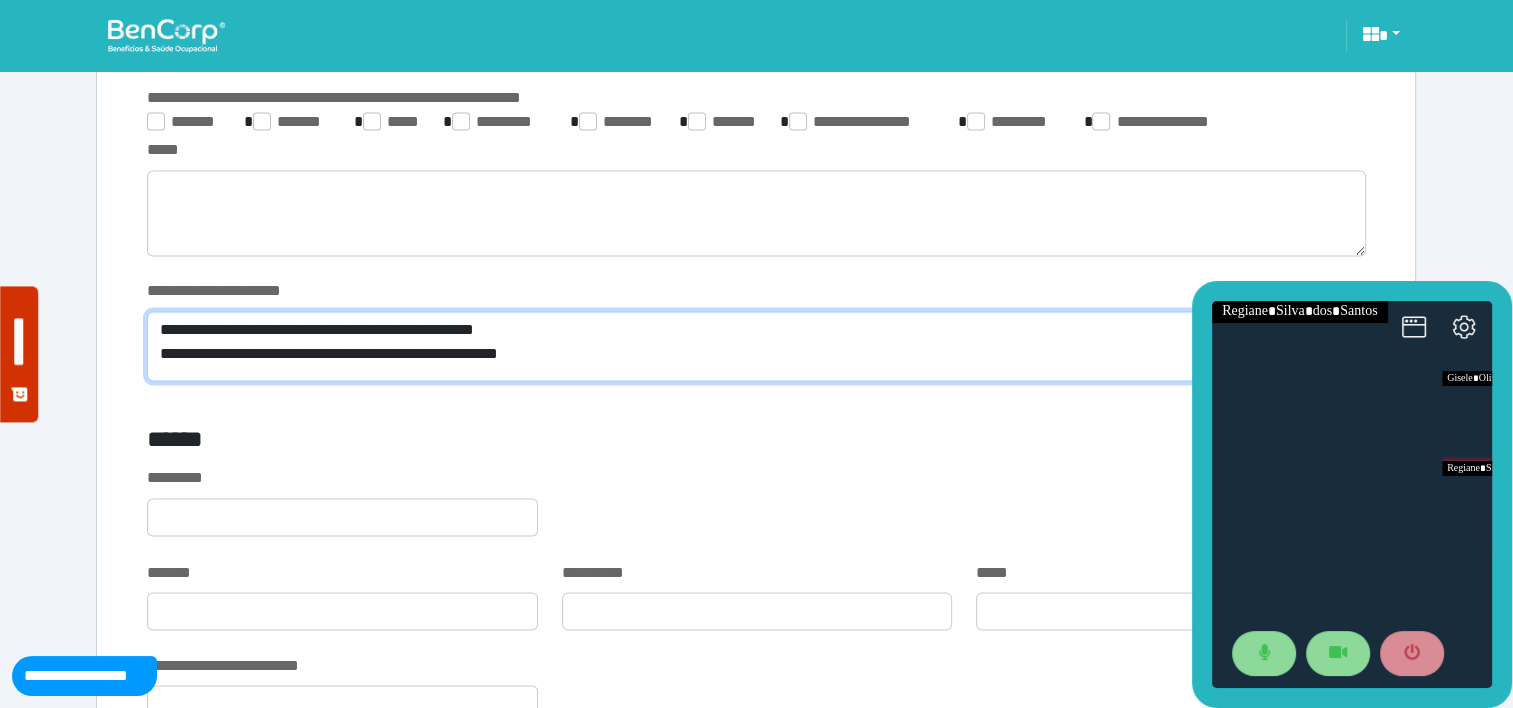 click on "**********" at bounding box center [756, 346] 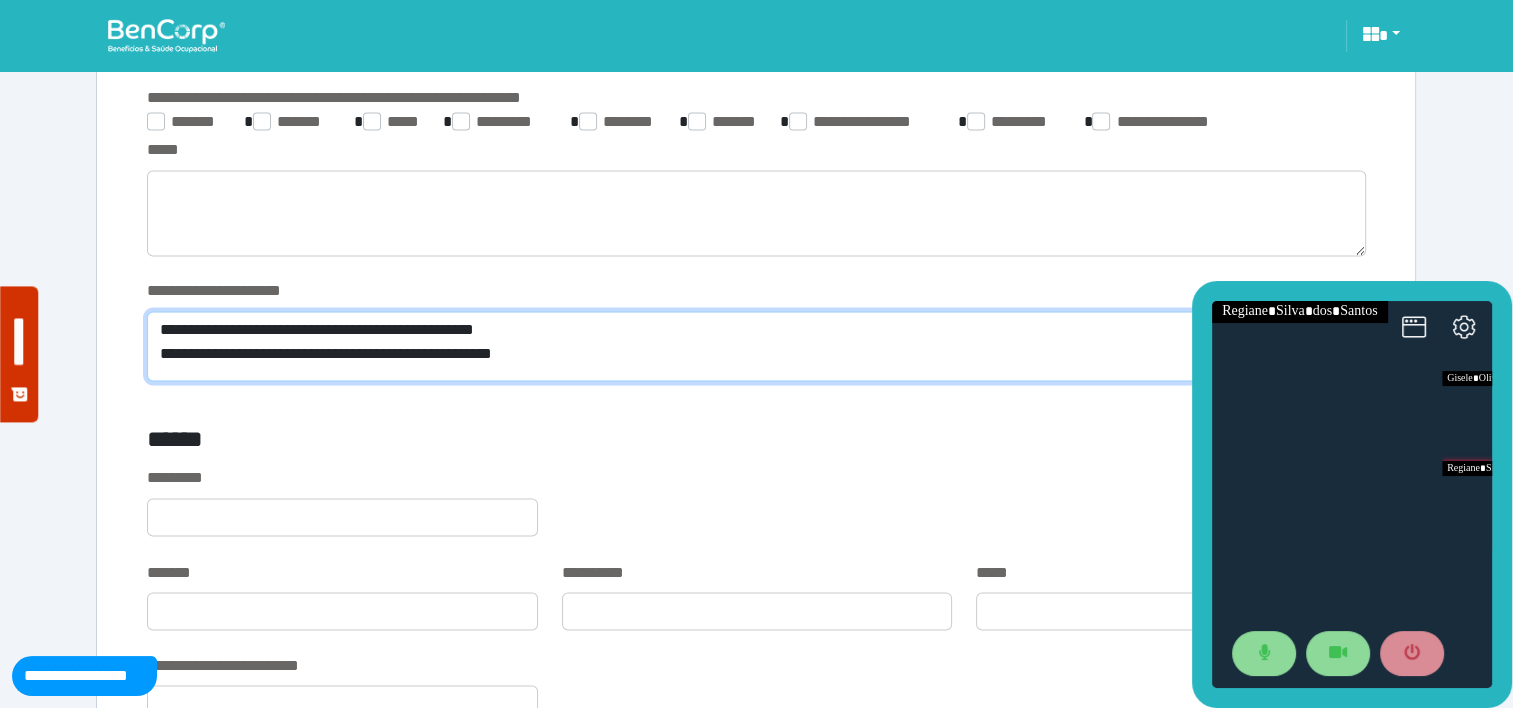 click on "**********" at bounding box center [756, 346] 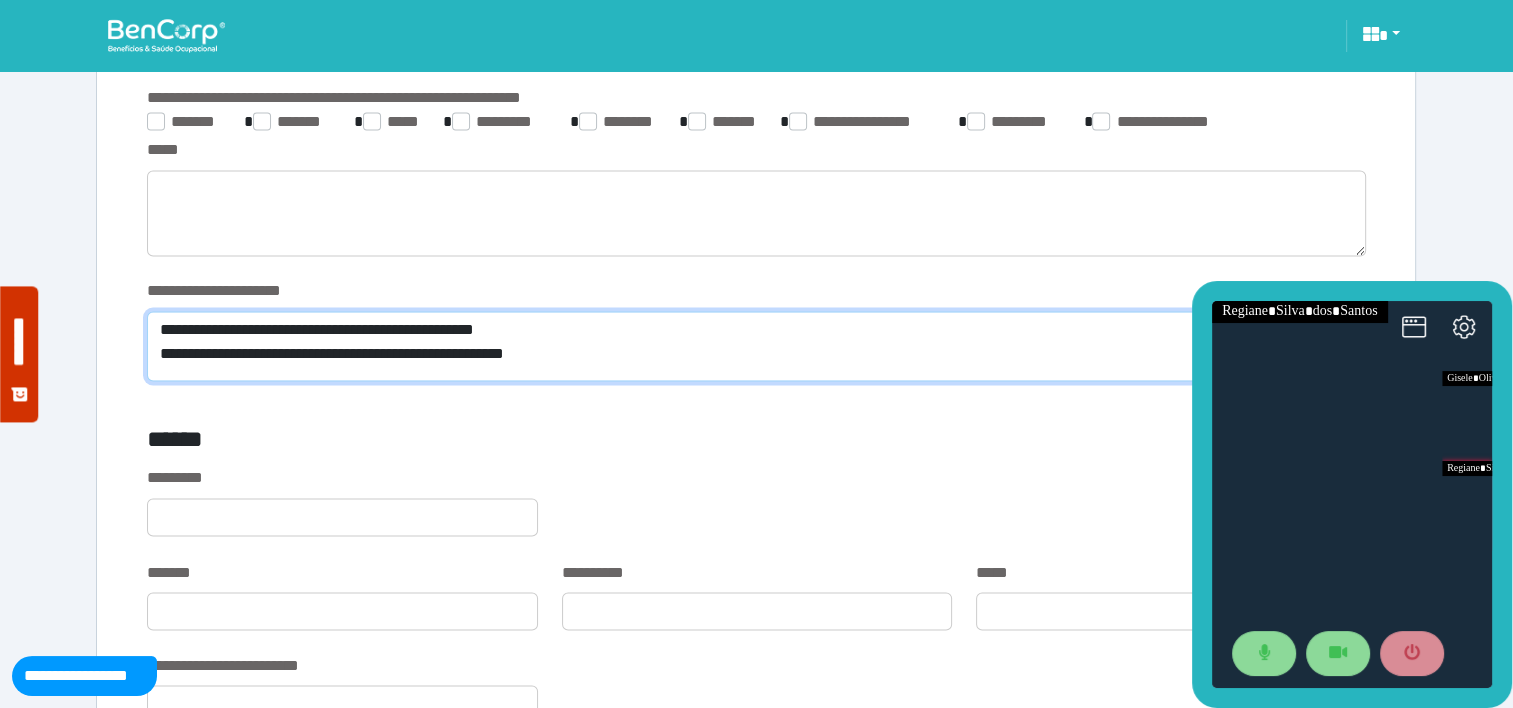 scroll, scrollTop: 0, scrollLeft: 0, axis: both 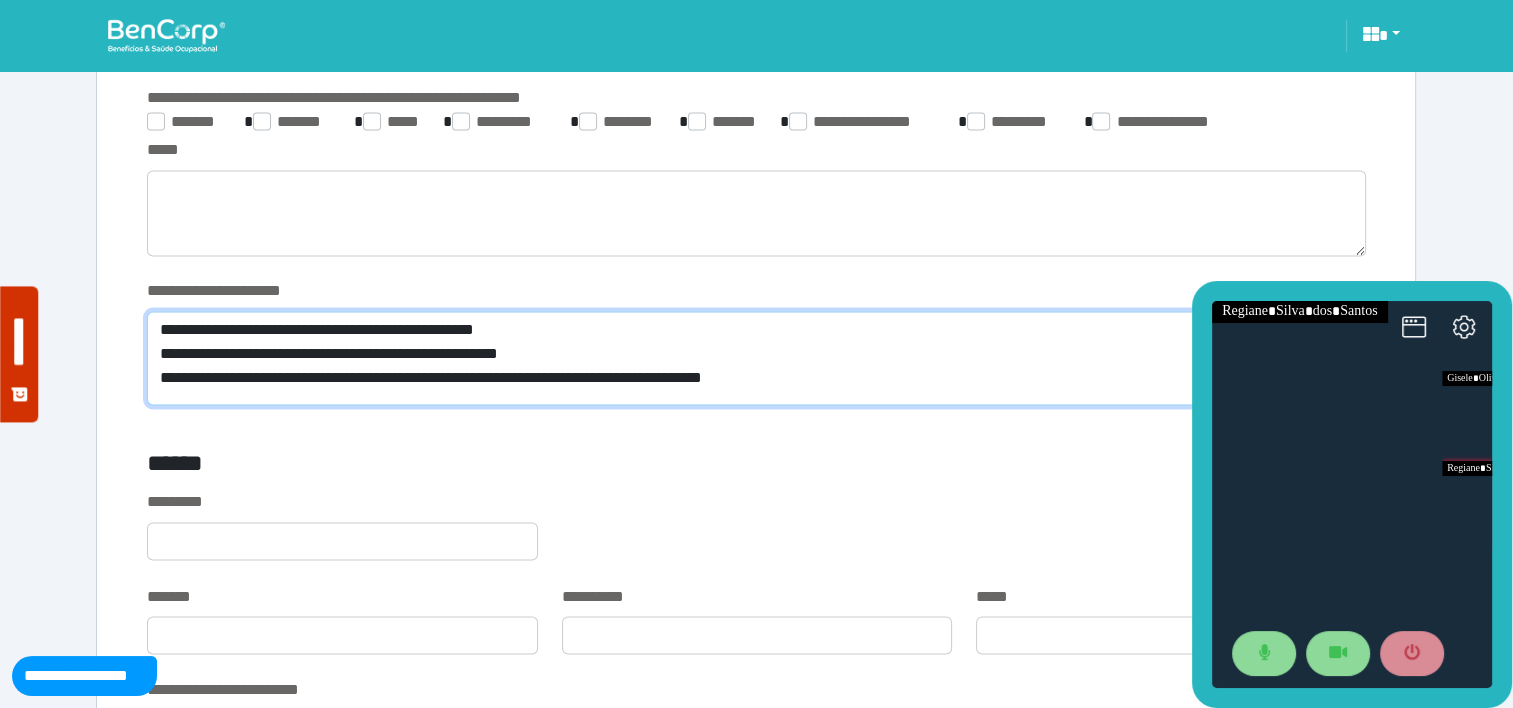 click on "**********" at bounding box center (756, 358) 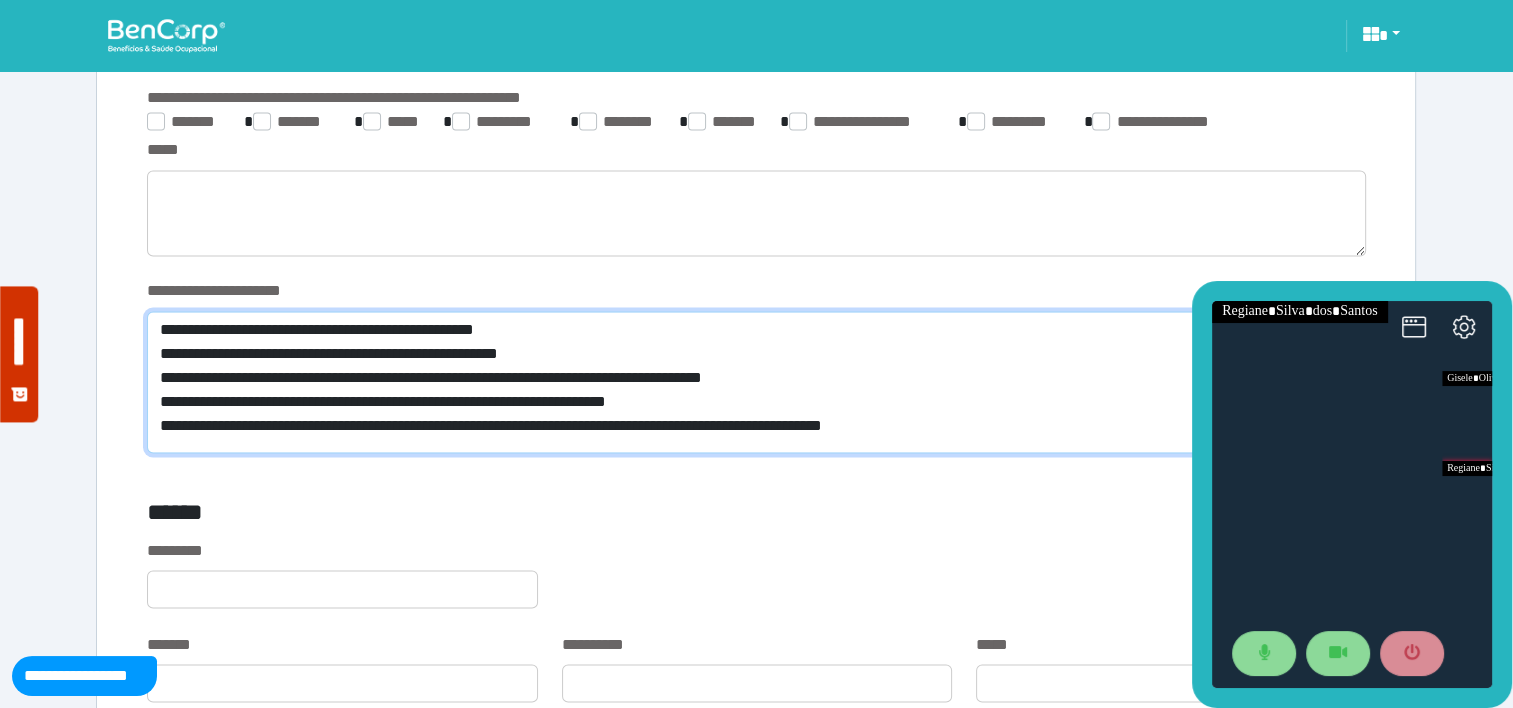 scroll, scrollTop: 0, scrollLeft: 0, axis: both 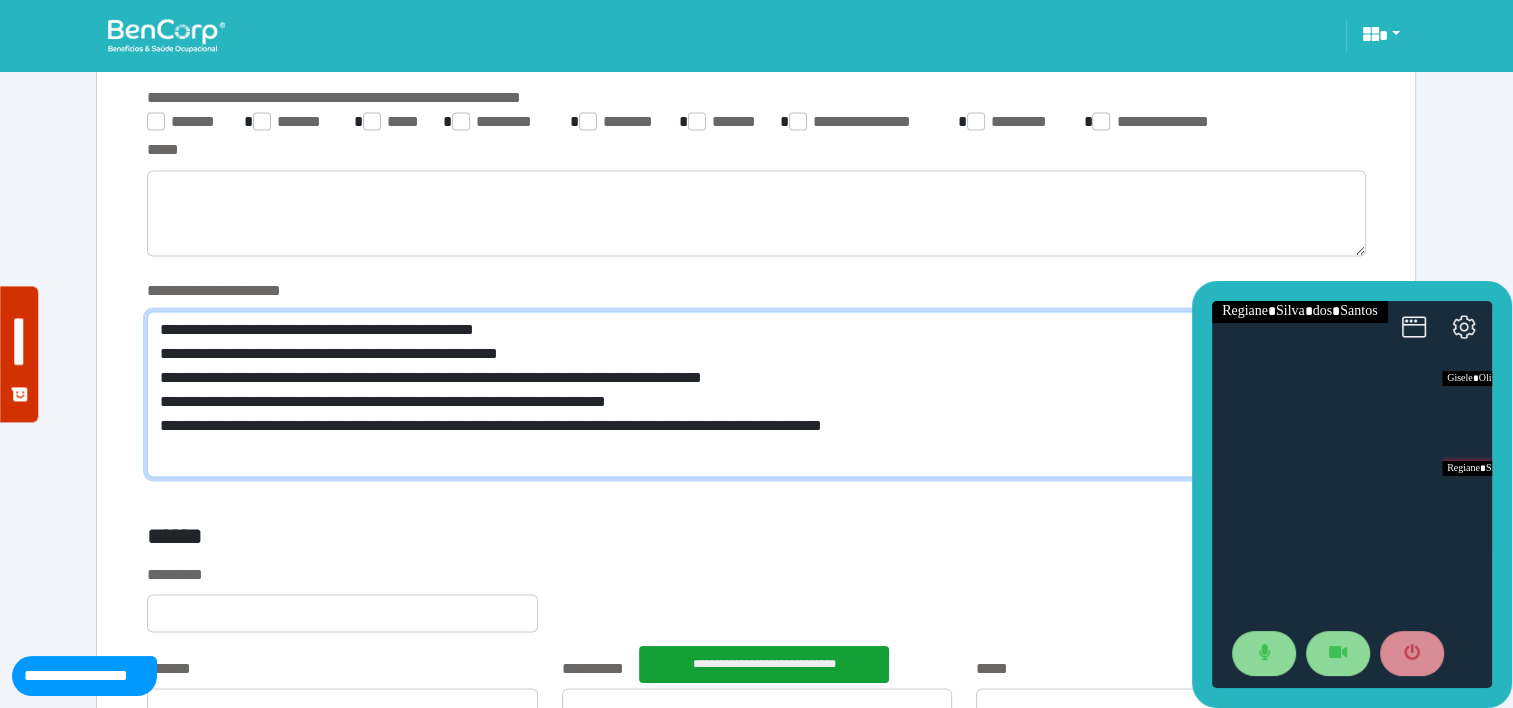 click on "**********" at bounding box center (756, 394) 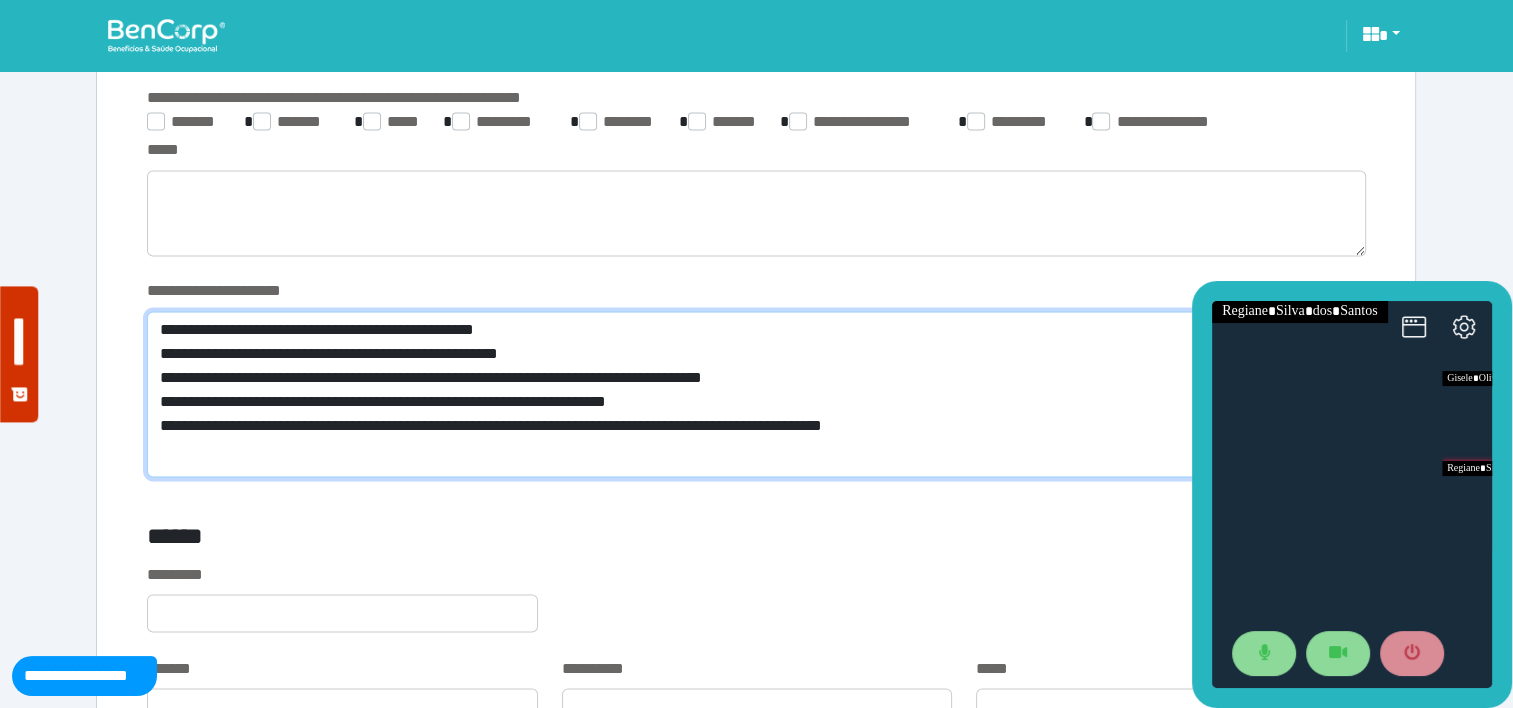 type on "**********" 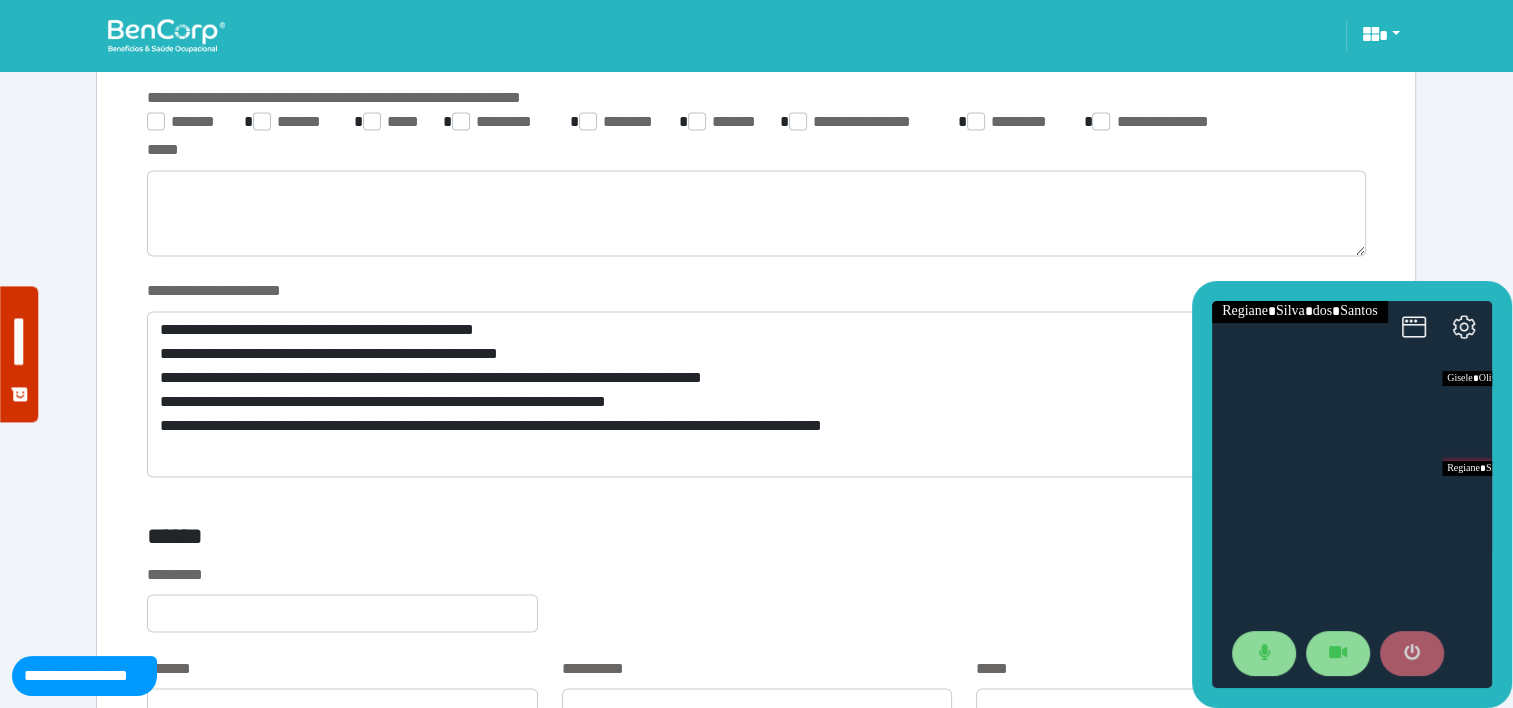 drag, startPoint x: 1559, startPoint y: 384, endPoint x: 1405, endPoint y: 658, distance: 314.31195 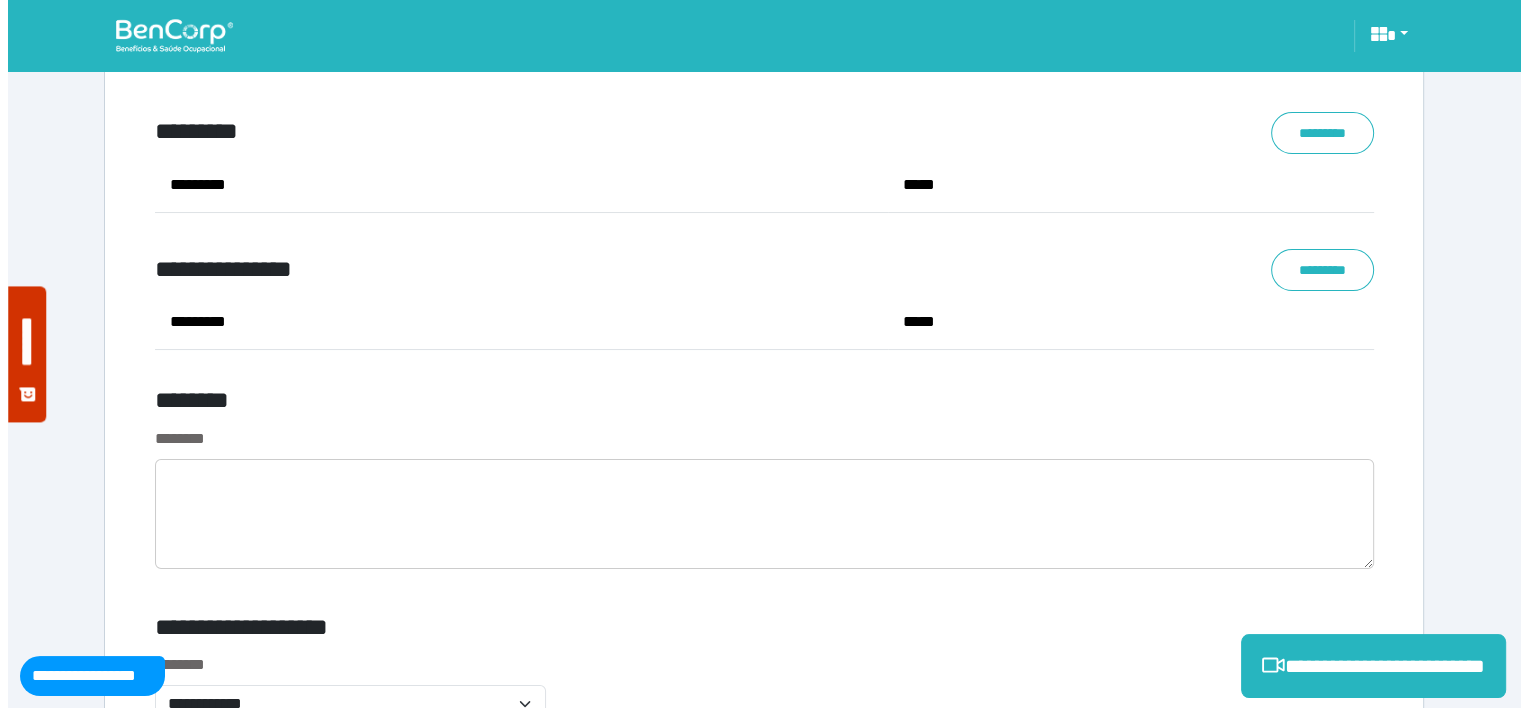 scroll, scrollTop: 8010, scrollLeft: 0, axis: vertical 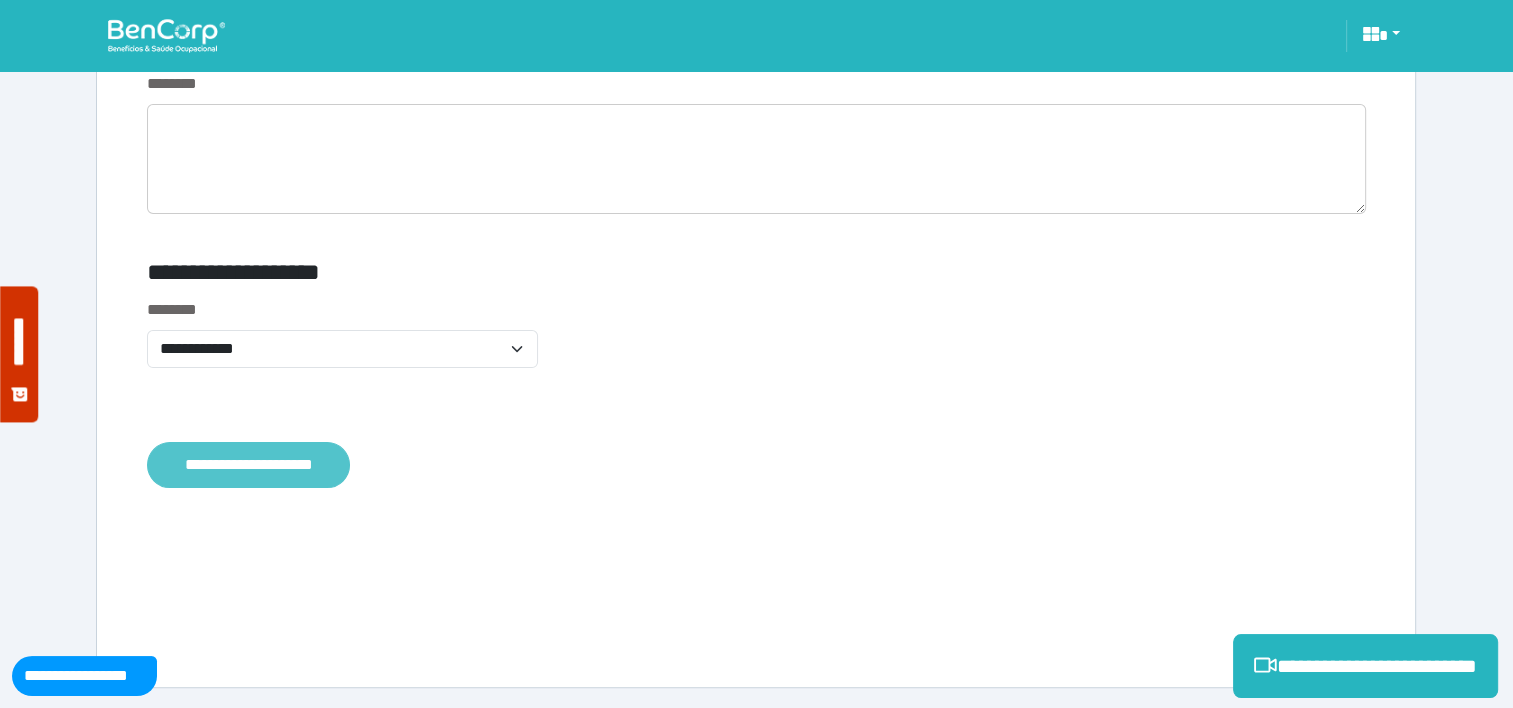 click on "**********" at bounding box center (248, 465) 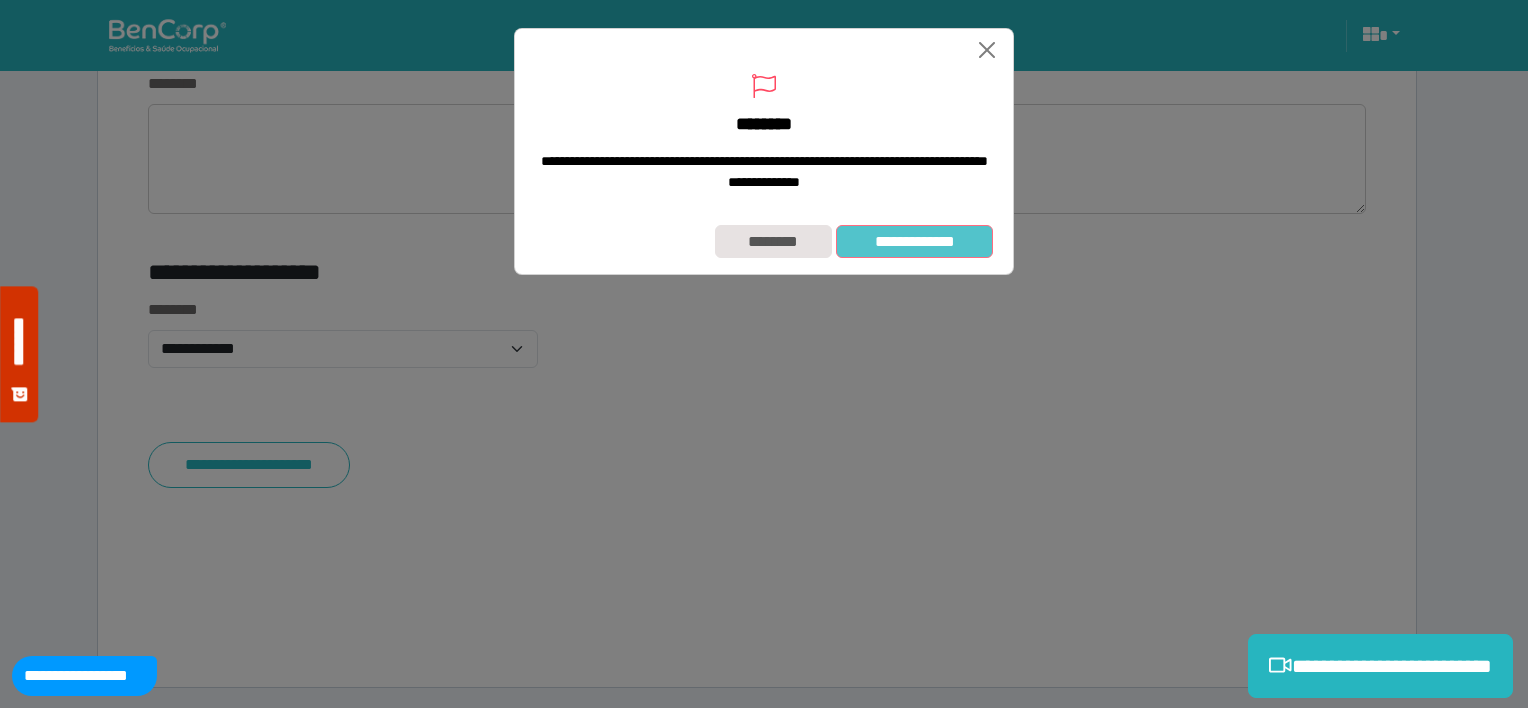 click on "**********" at bounding box center (914, 242) 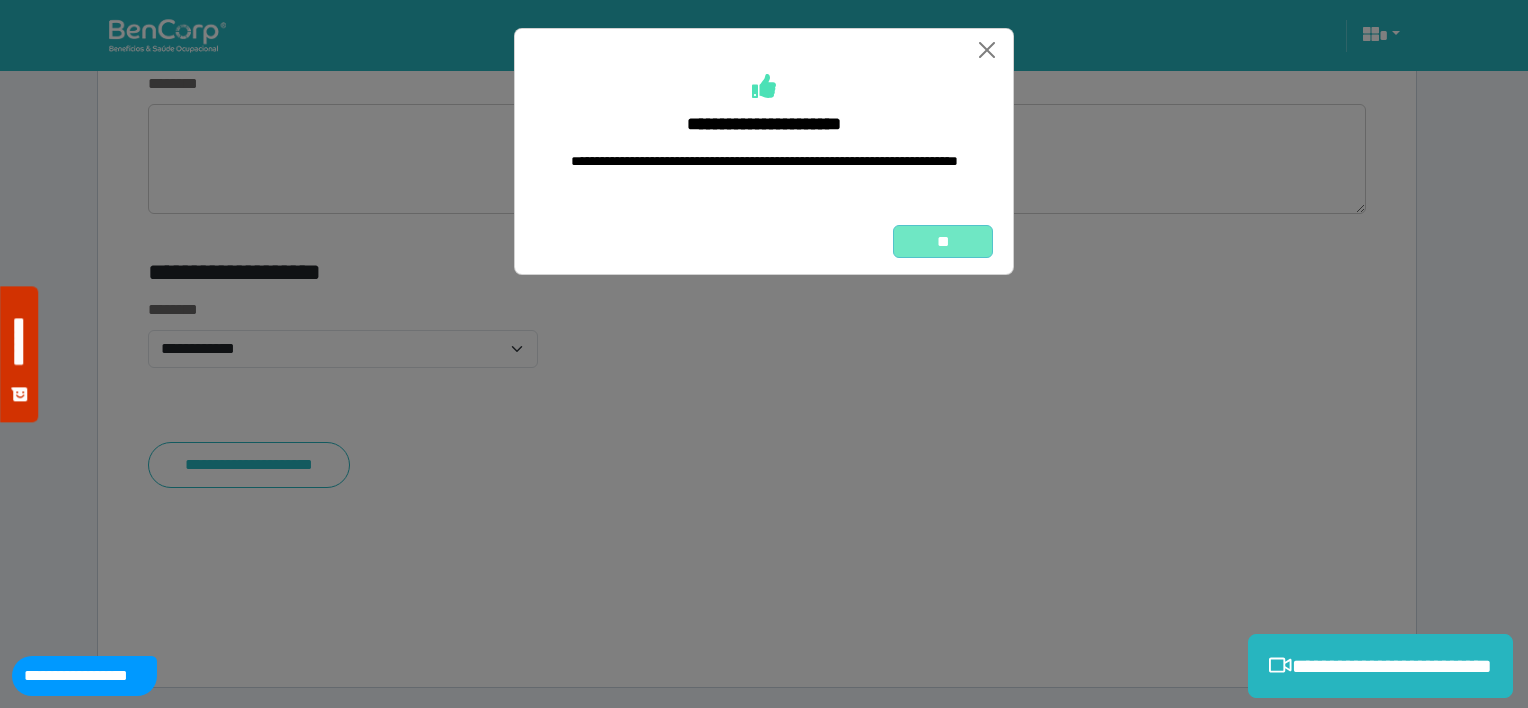 click on "**" at bounding box center (943, 242) 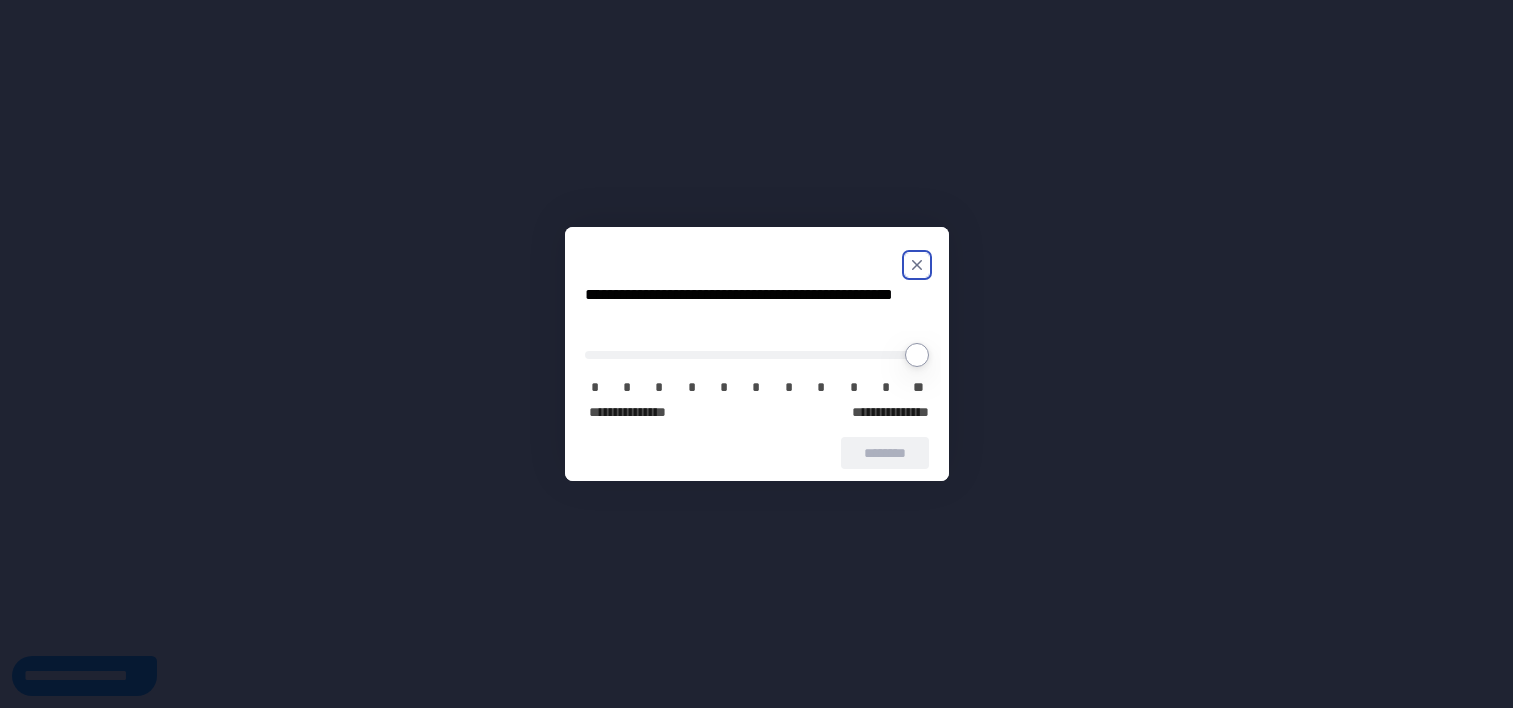 scroll, scrollTop: 0, scrollLeft: 0, axis: both 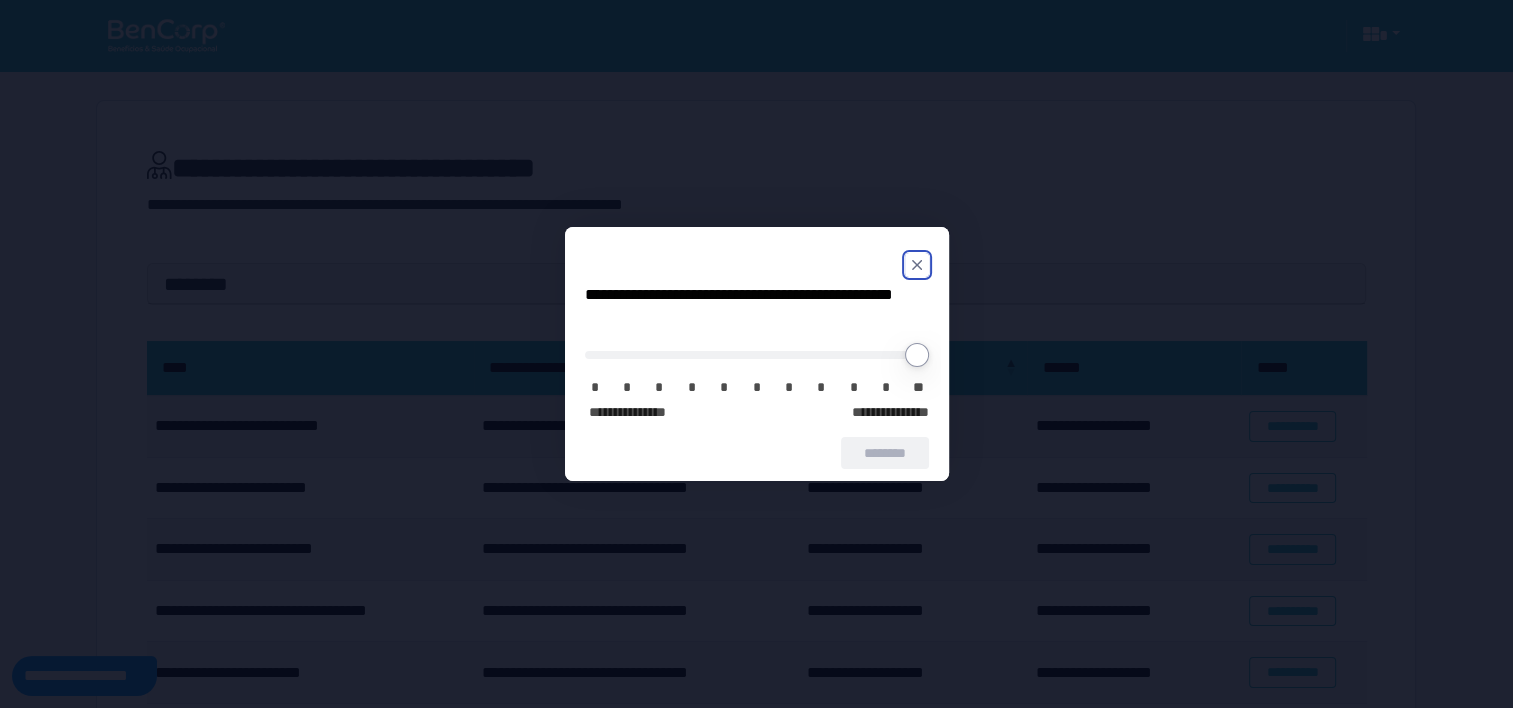 click 